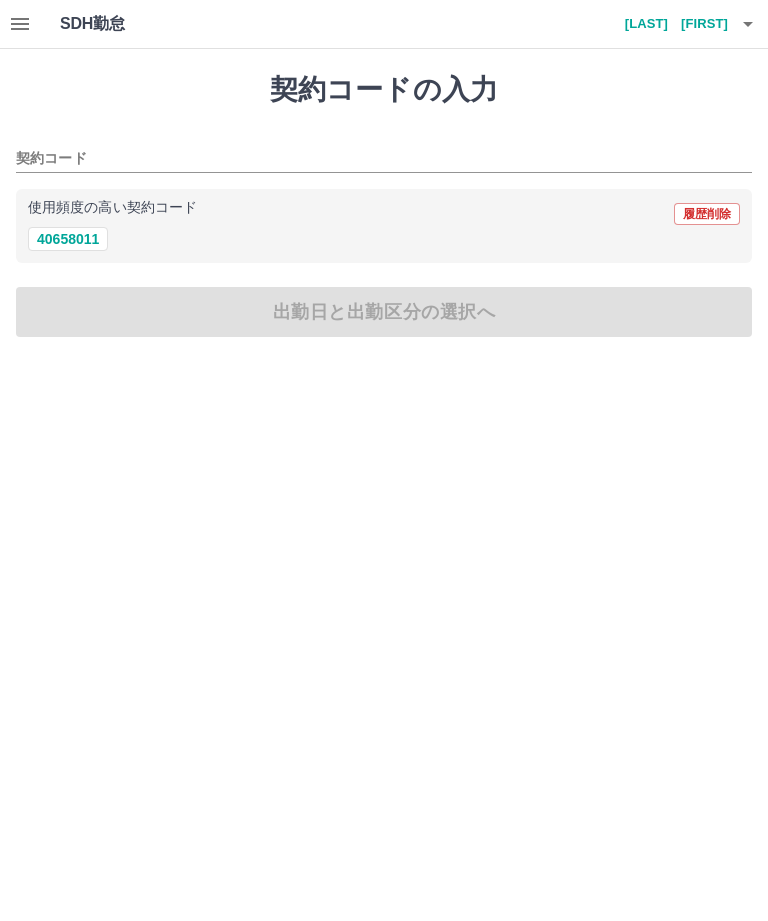 scroll, scrollTop: 0, scrollLeft: 0, axis: both 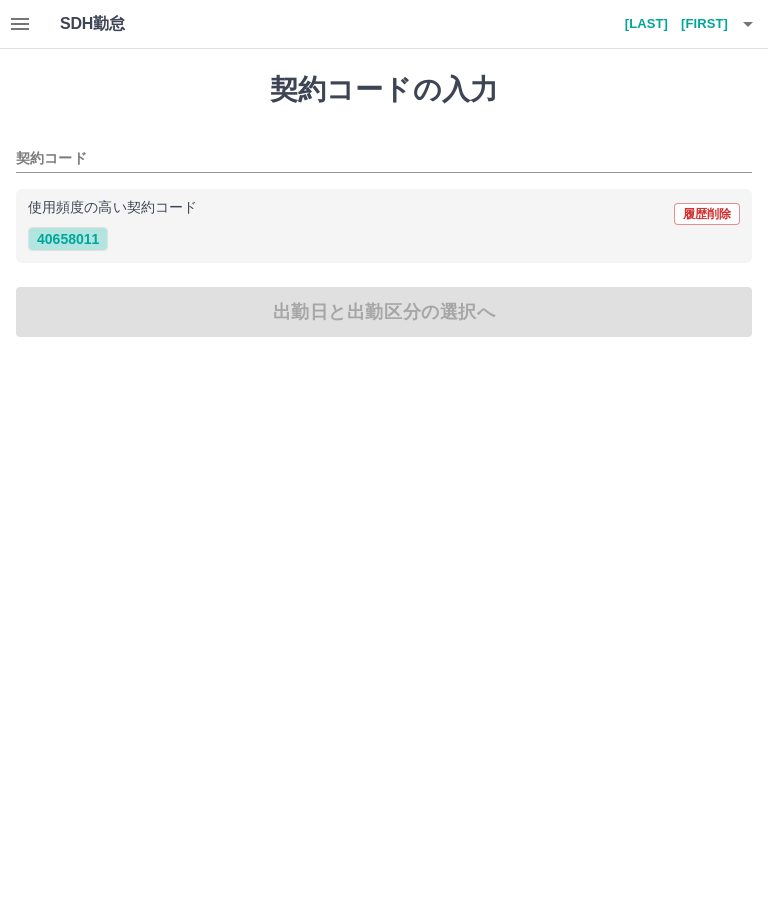 click on "[PHONE]" at bounding box center [68, 239] 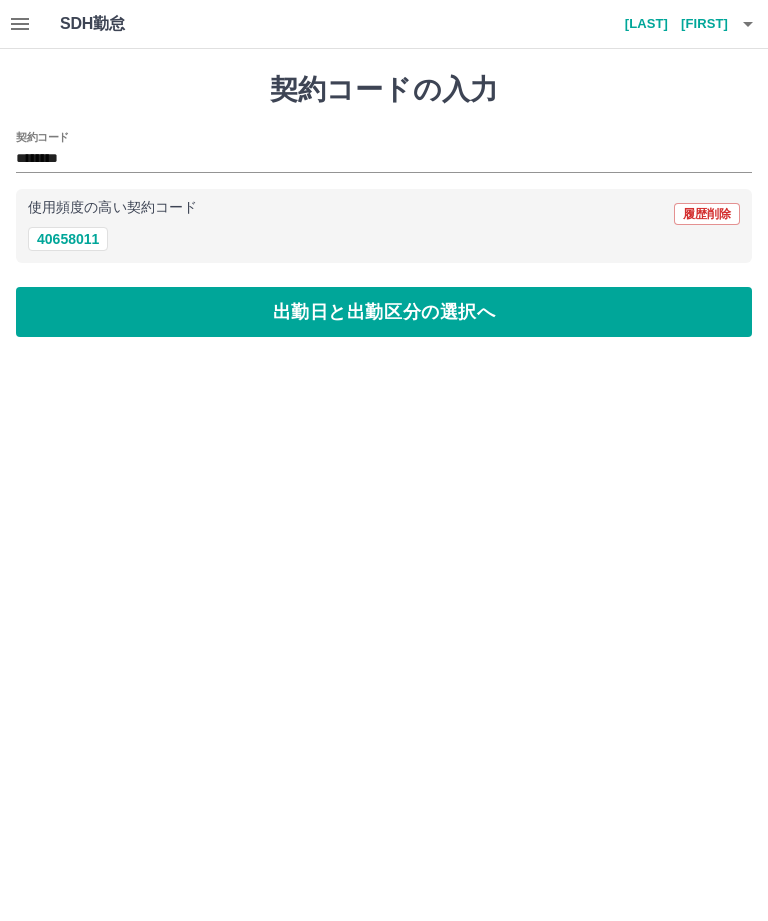 click on "[PHONE]" at bounding box center [68, 239] 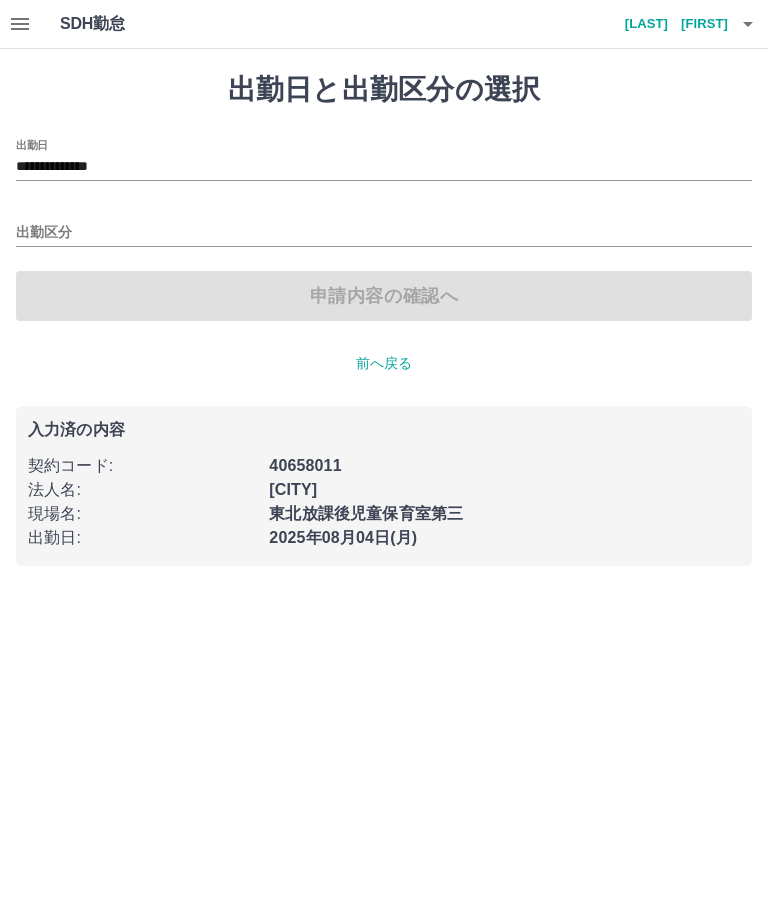 click on "出勤区分" at bounding box center [384, 233] 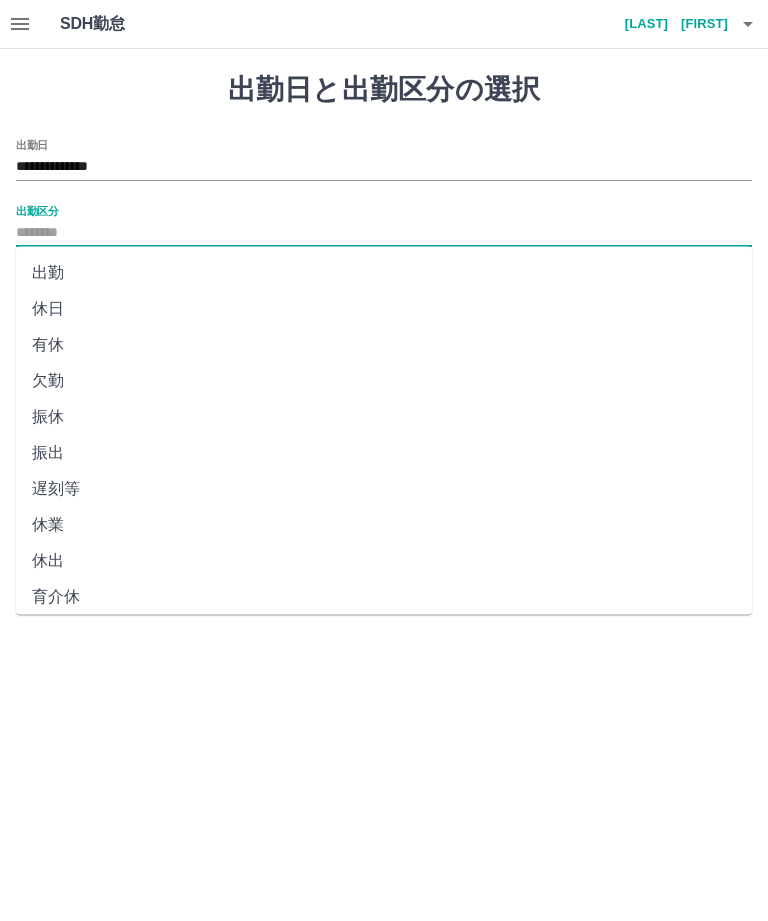 click on "出勤" at bounding box center (384, 273) 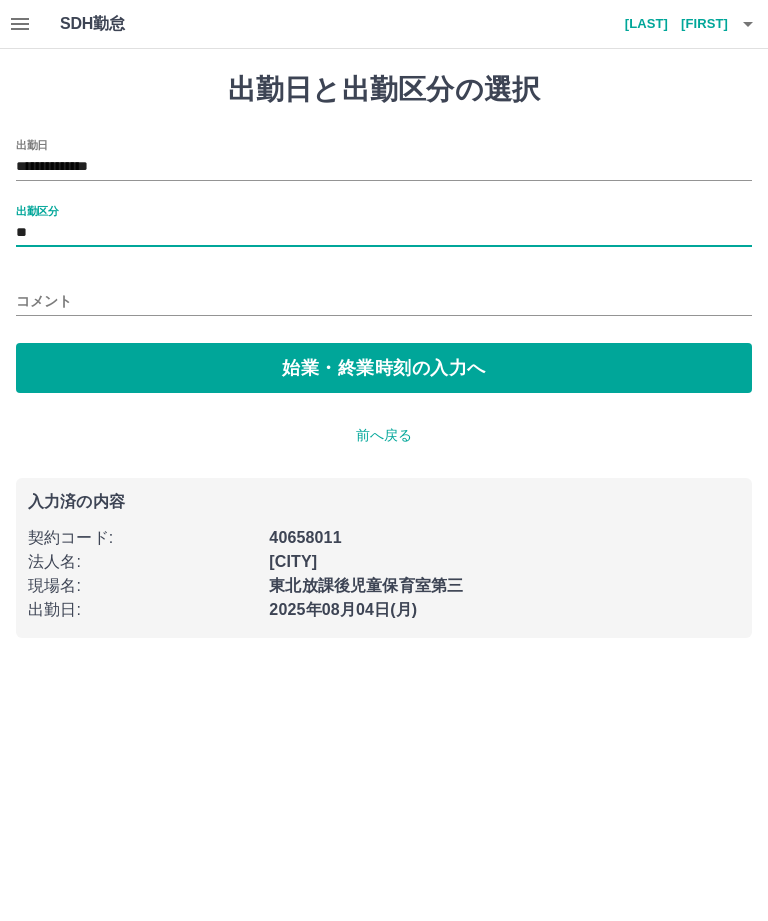 click on "始業・終業時刻の入力へ" at bounding box center (384, 368) 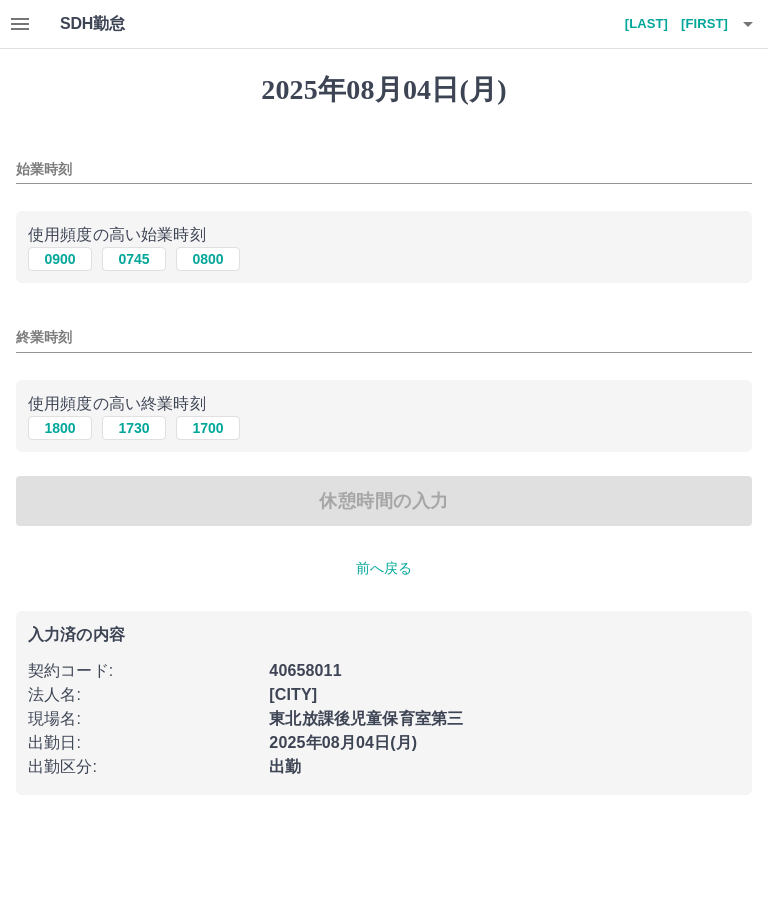 click on "始業時刻" at bounding box center [384, 169] 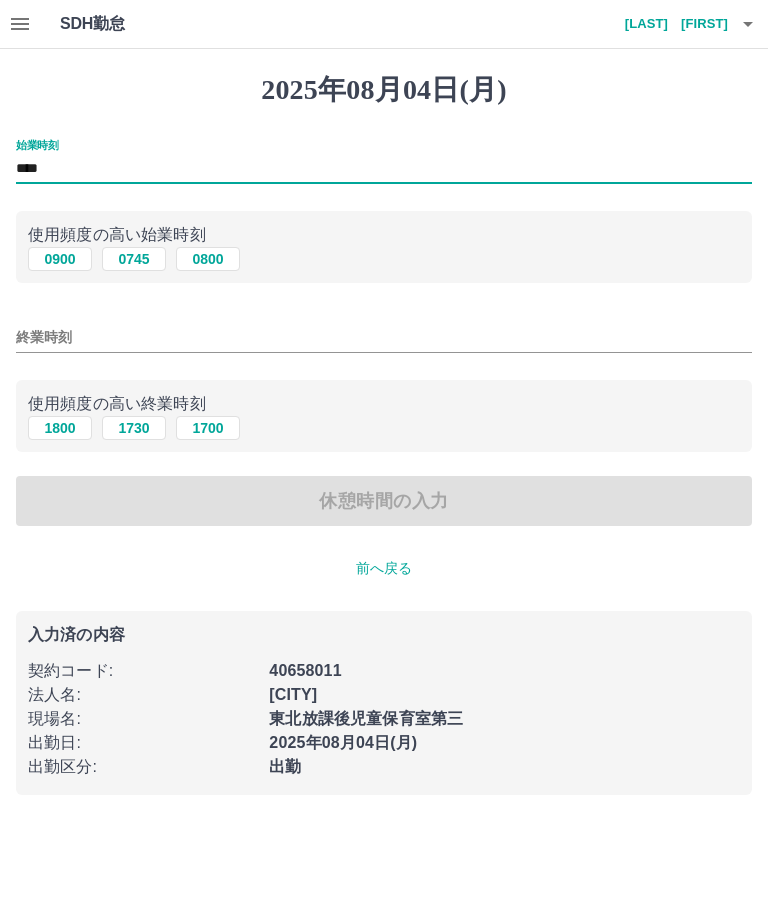 type on "****" 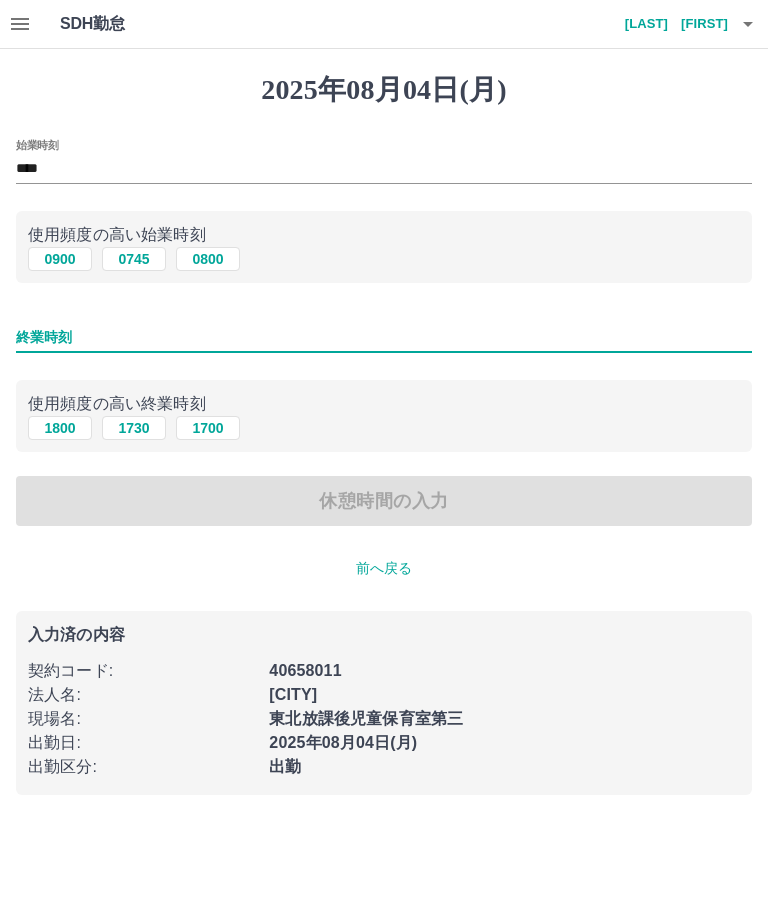 click on "1700" at bounding box center (208, 428) 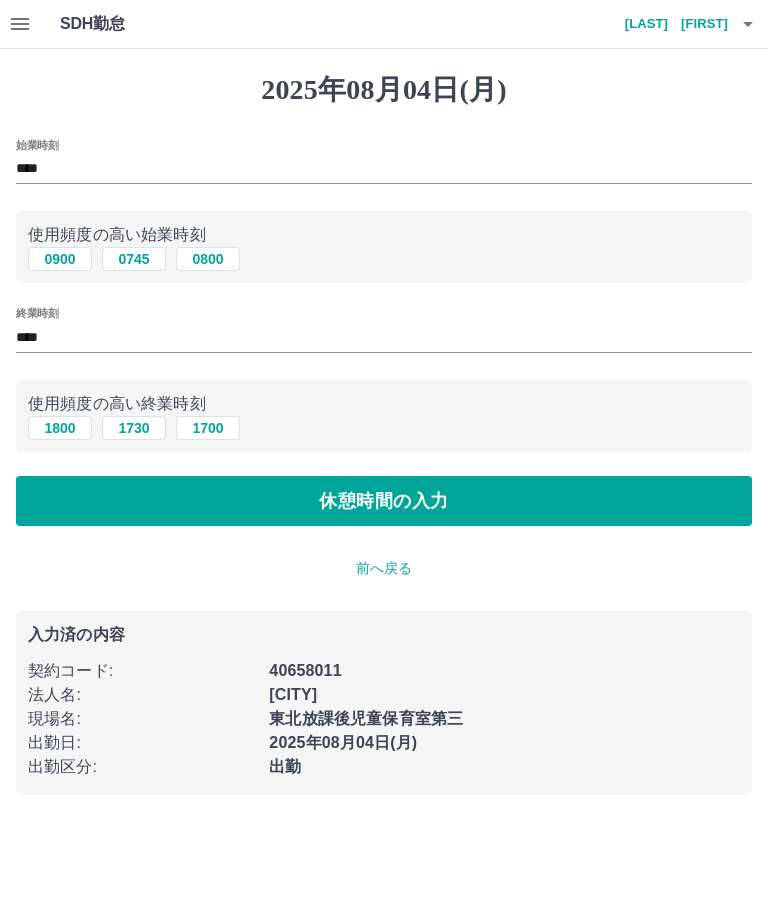 click on "休憩時間の入力" at bounding box center (384, 501) 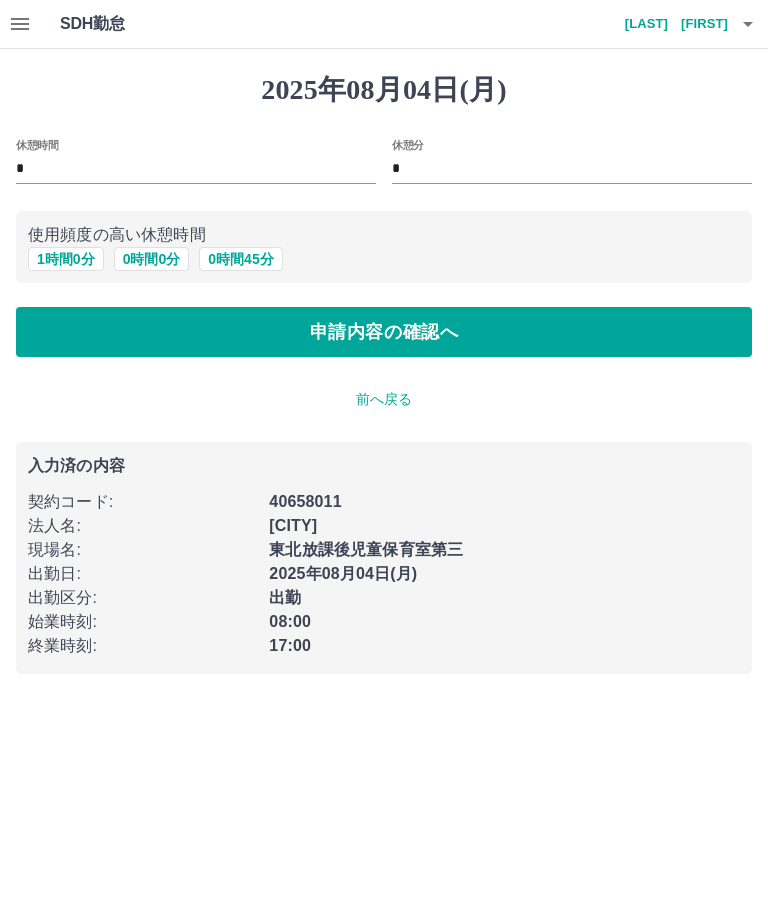 click on "1 時間 0 分" at bounding box center (66, 259) 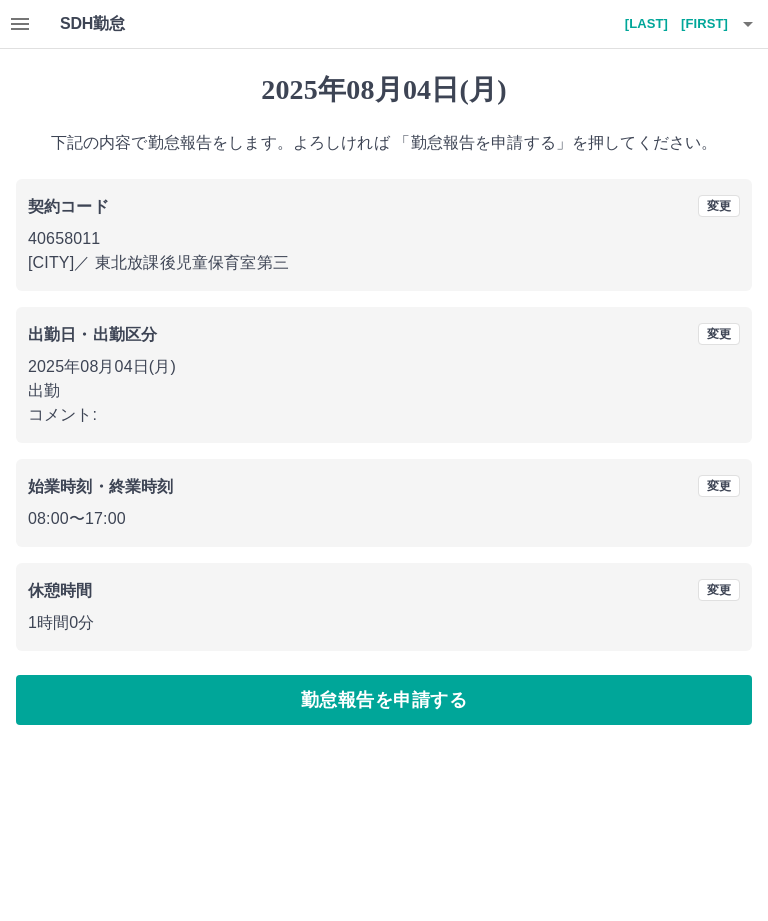 click on "勤怠報告を申請する" at bounding box center [384, 700] 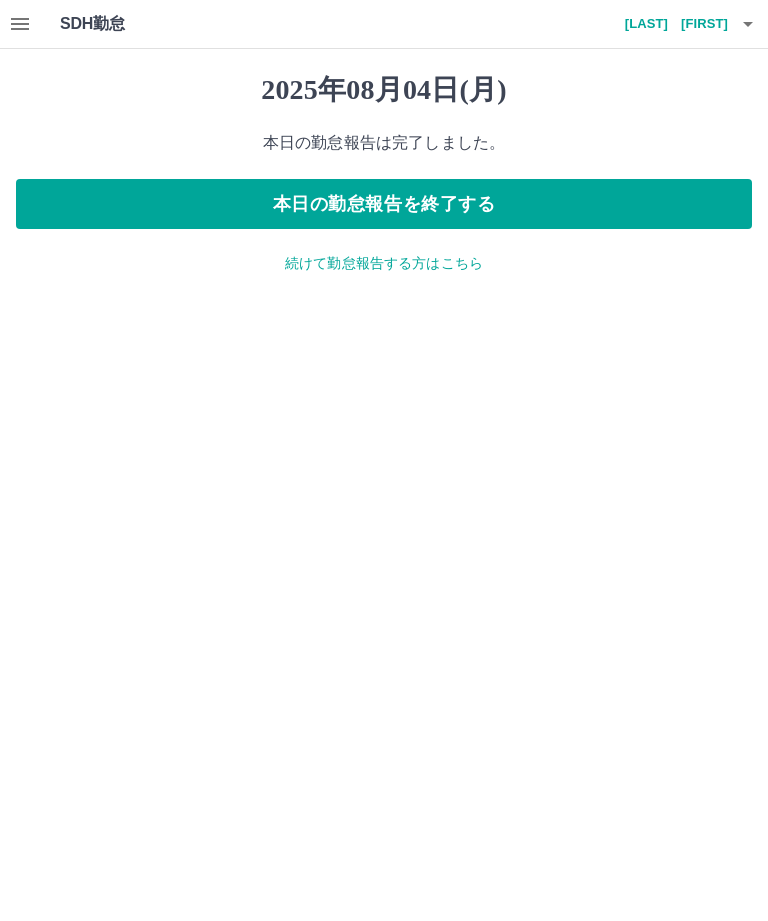 click on "本日の勤怠報告を終了する" at bounding box center [384, 204] 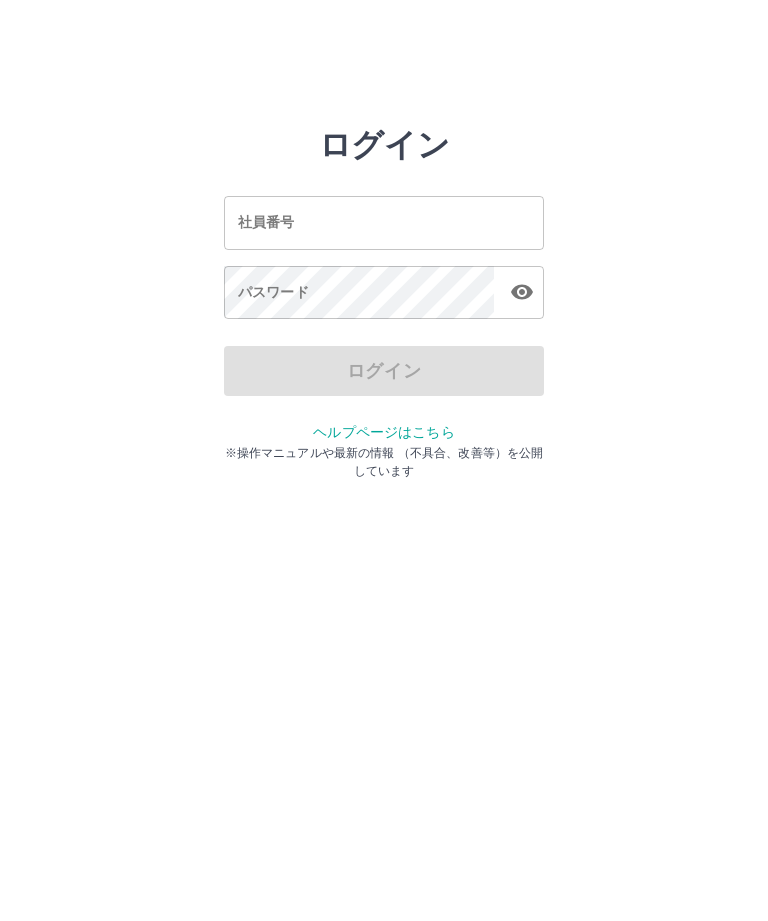 scroll, scrollTop: 0, scrollLeft: 0, axis: both 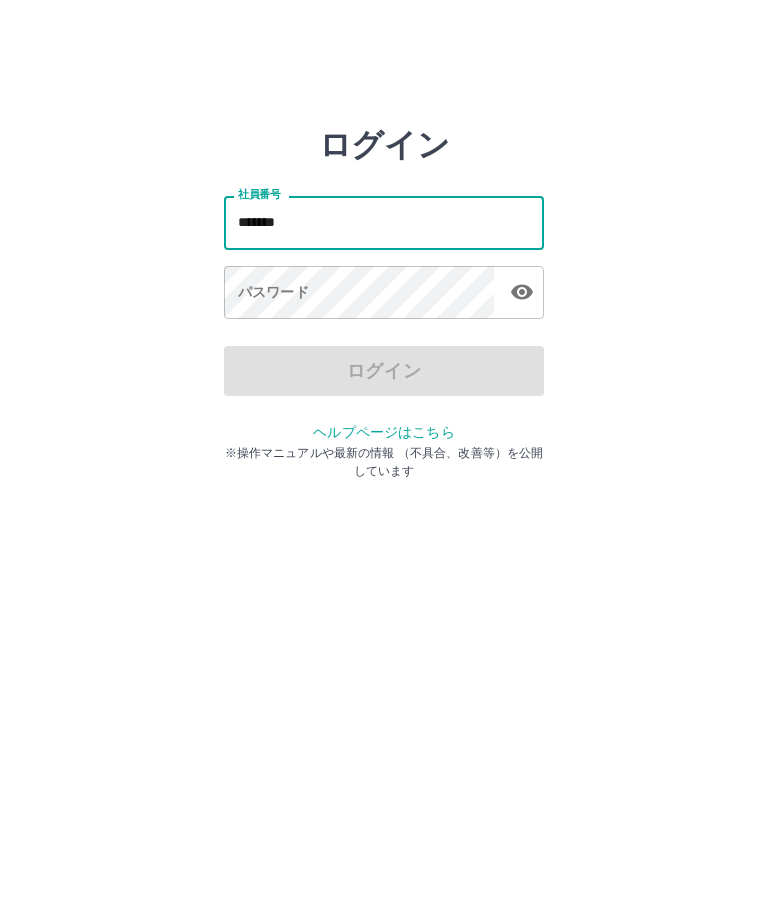 type on "*******" 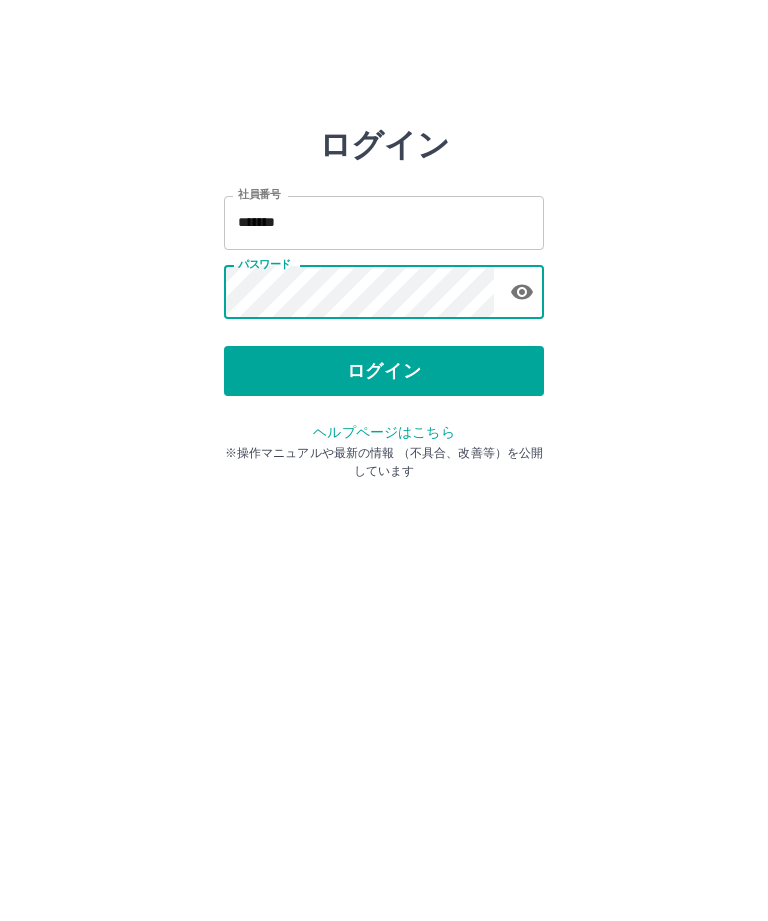 click on "ログイン" at bounding box center [384, 371] 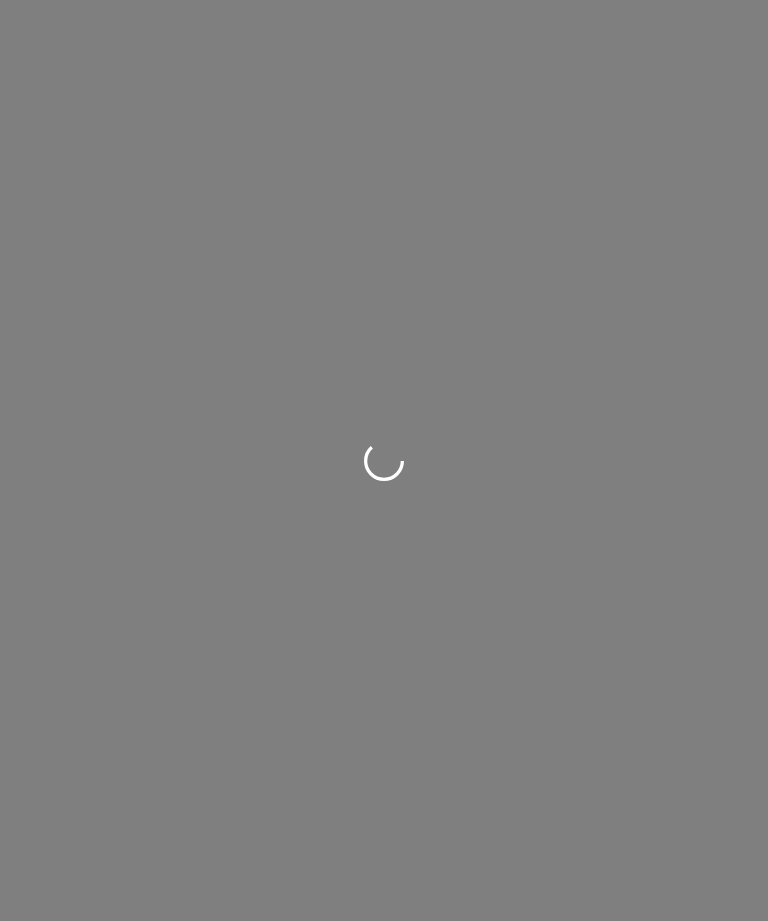 scroll, scrollTop: 0, scrollLeft: 0, axis: both 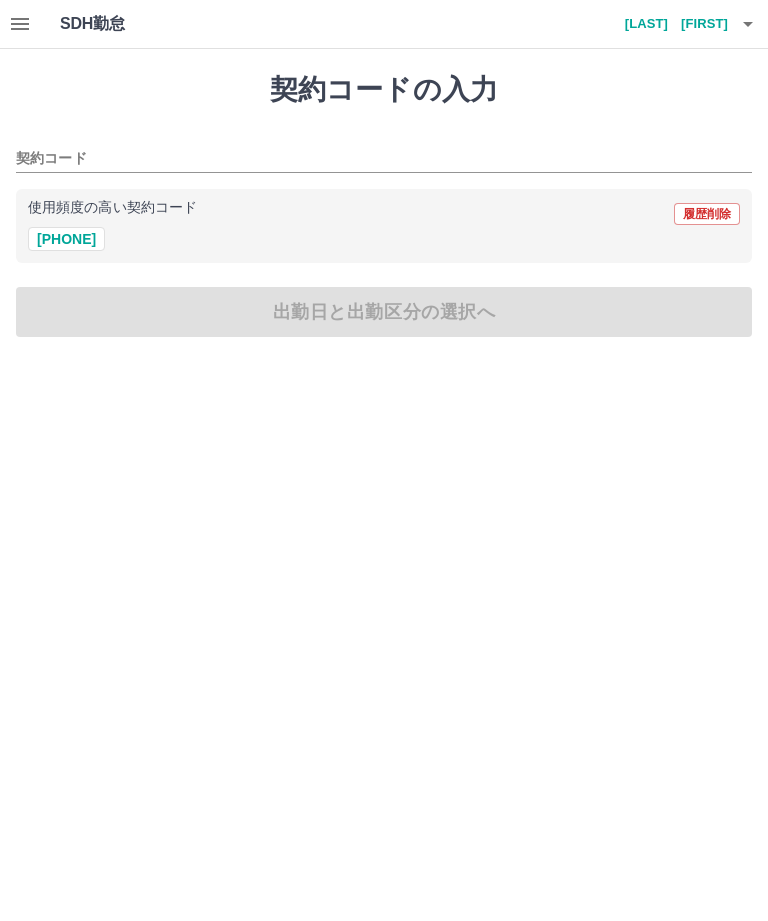 click on "[PHONE]" at bounding box center [66, 239] 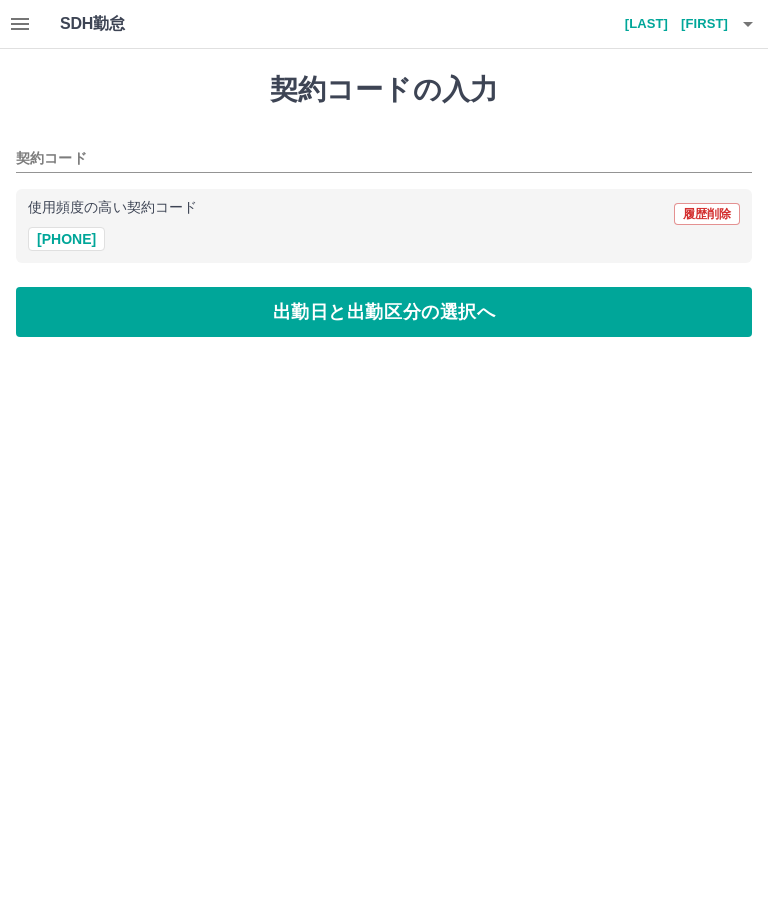 type on "********" 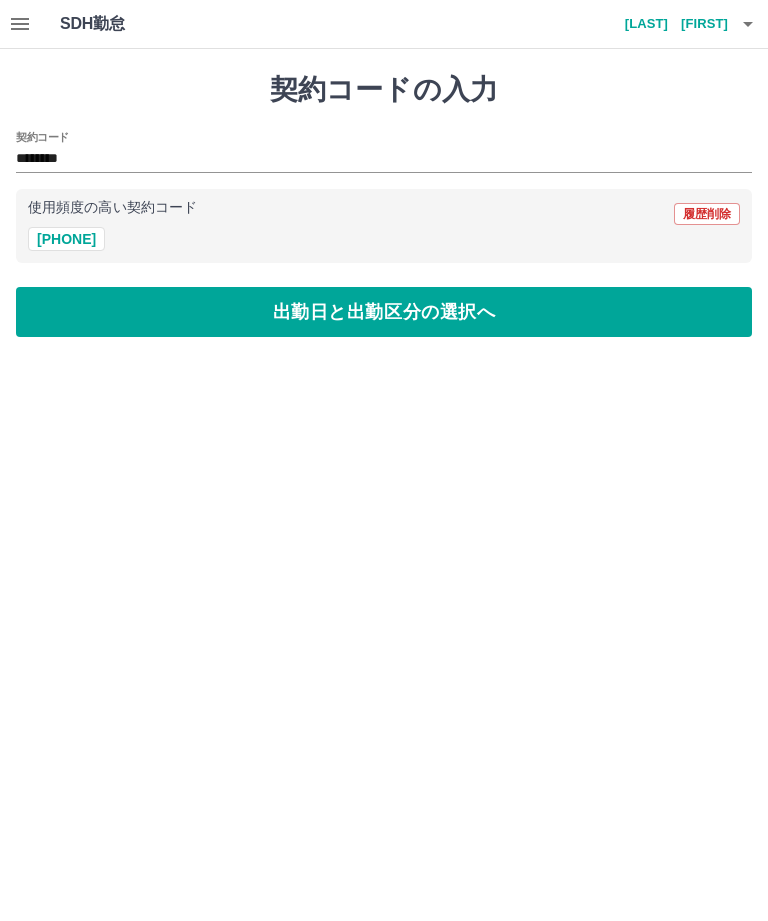 click on "出勤日と出勤区分の選択へ" at bounding box center (384, 312) 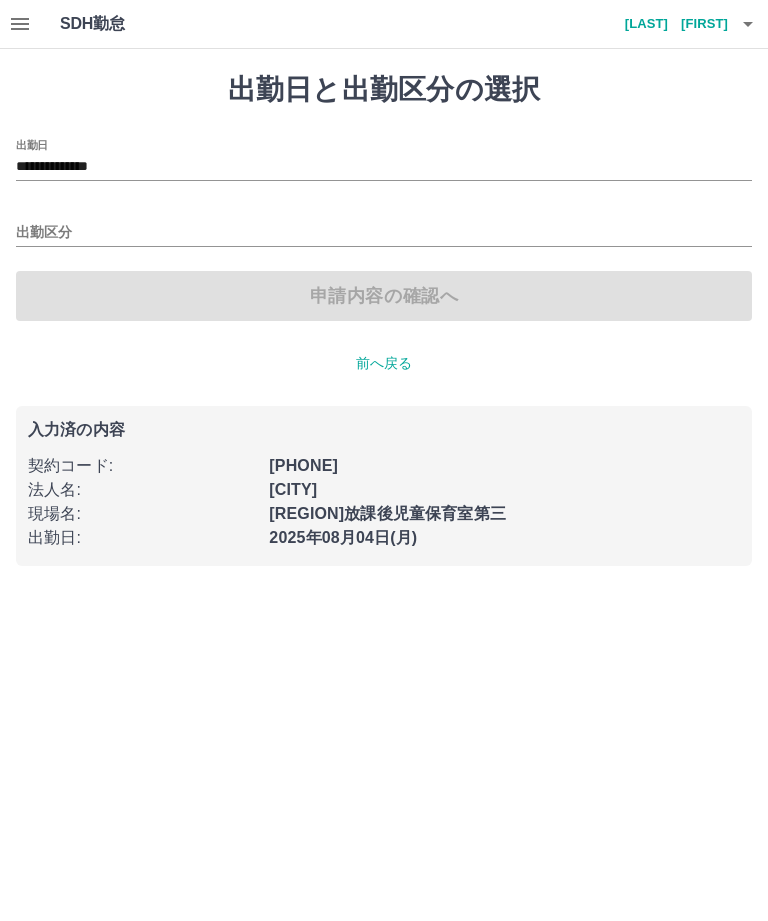 click on "**********" at bounding box center [384, 167] 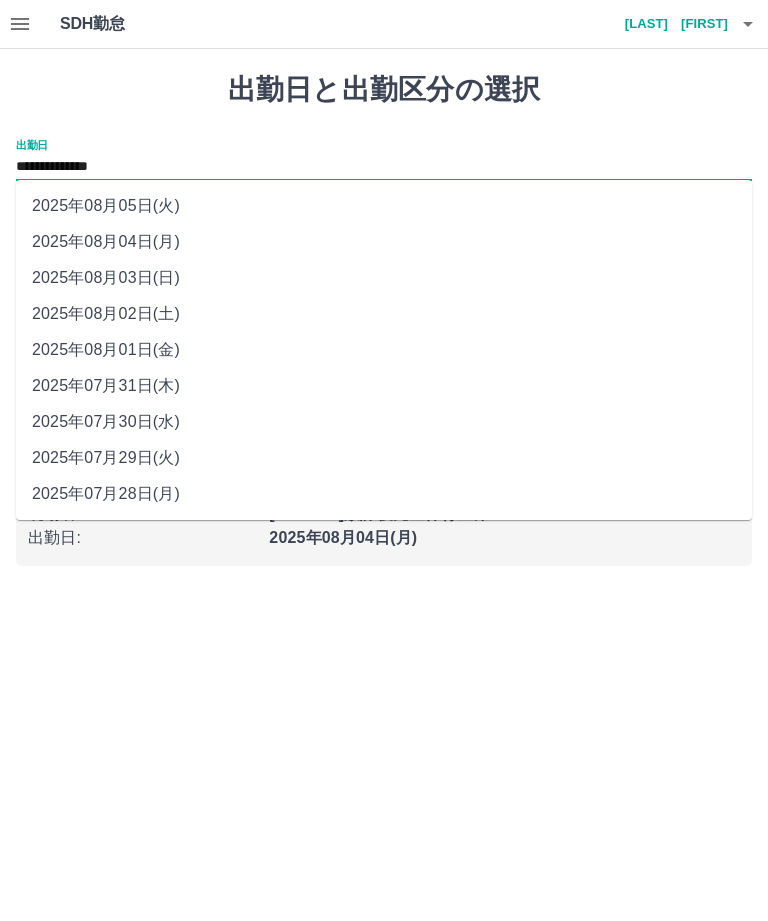 click on "2025年08月03日(日)" at bounding box center (384, 278) 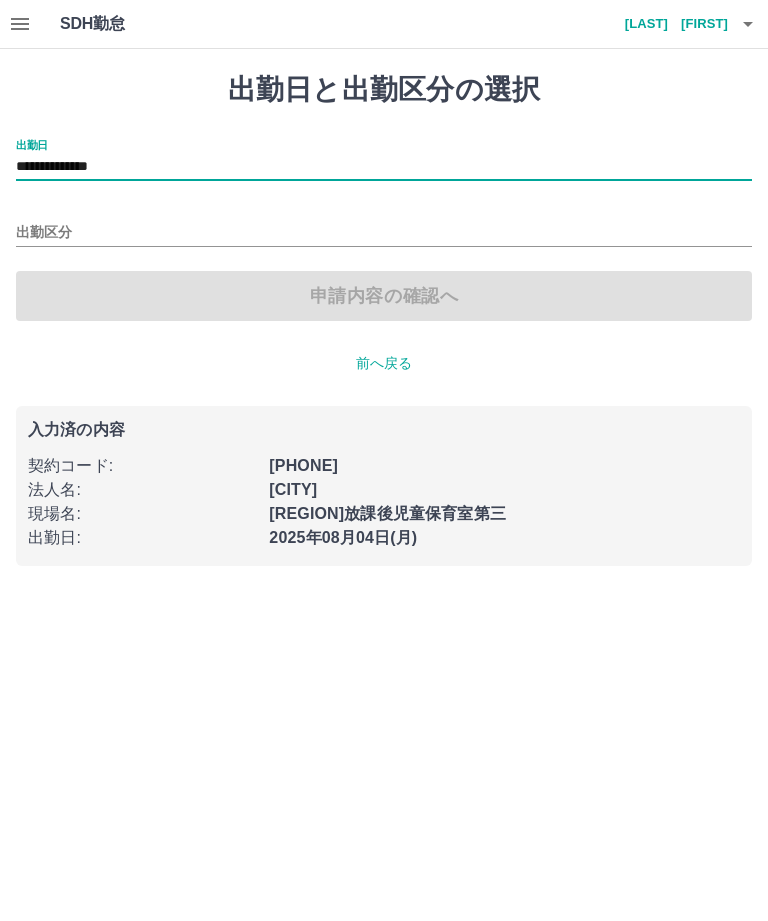type on "**********" 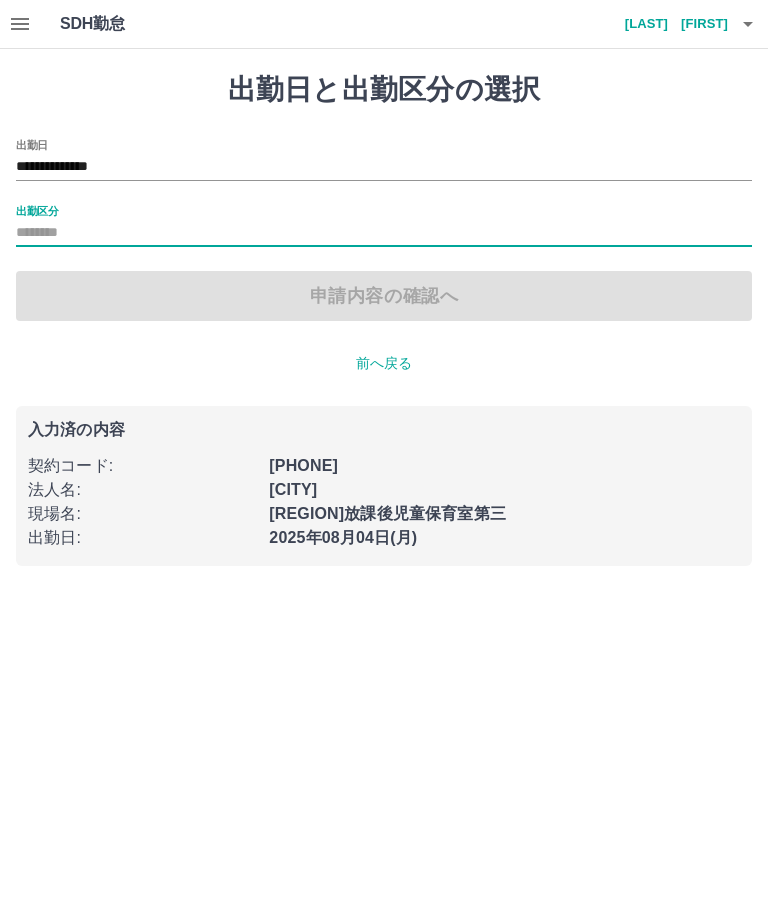 click on "出勤区分" at bounding box center (384, 233) 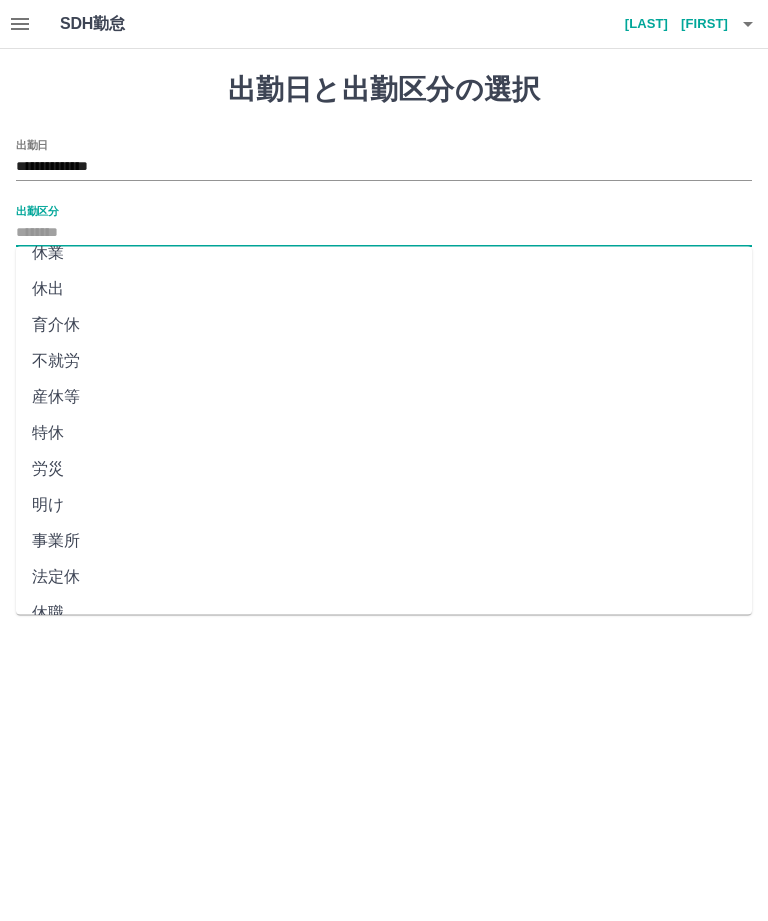 scroll, scrollTop: 270, scrollLeft: 0, axis: vertical 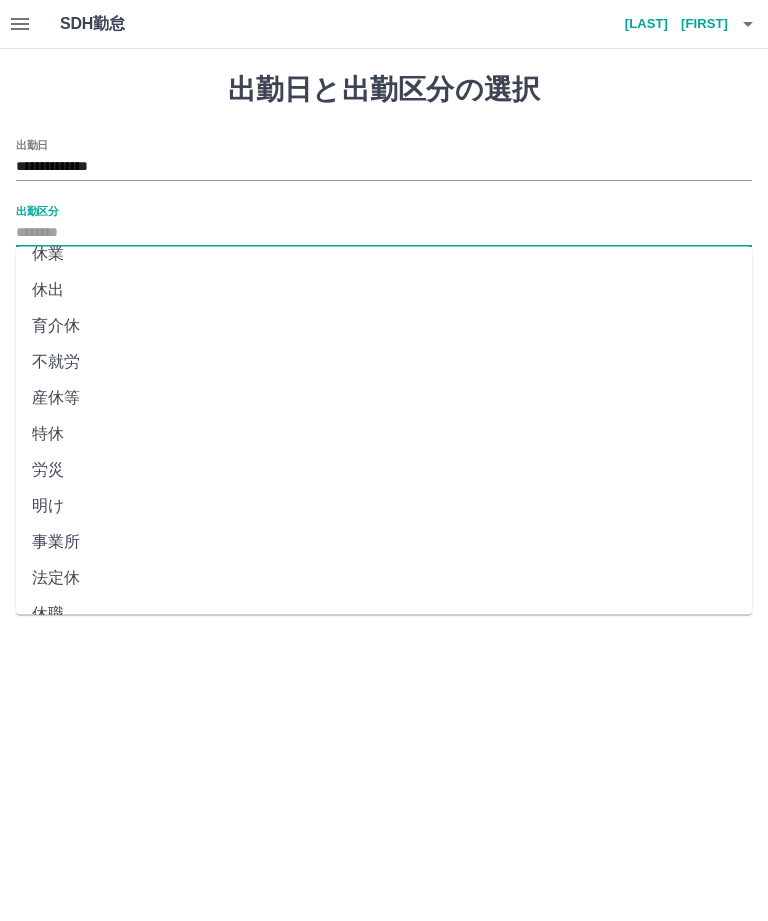 click on "法定休" at bounding box center (384, 579) 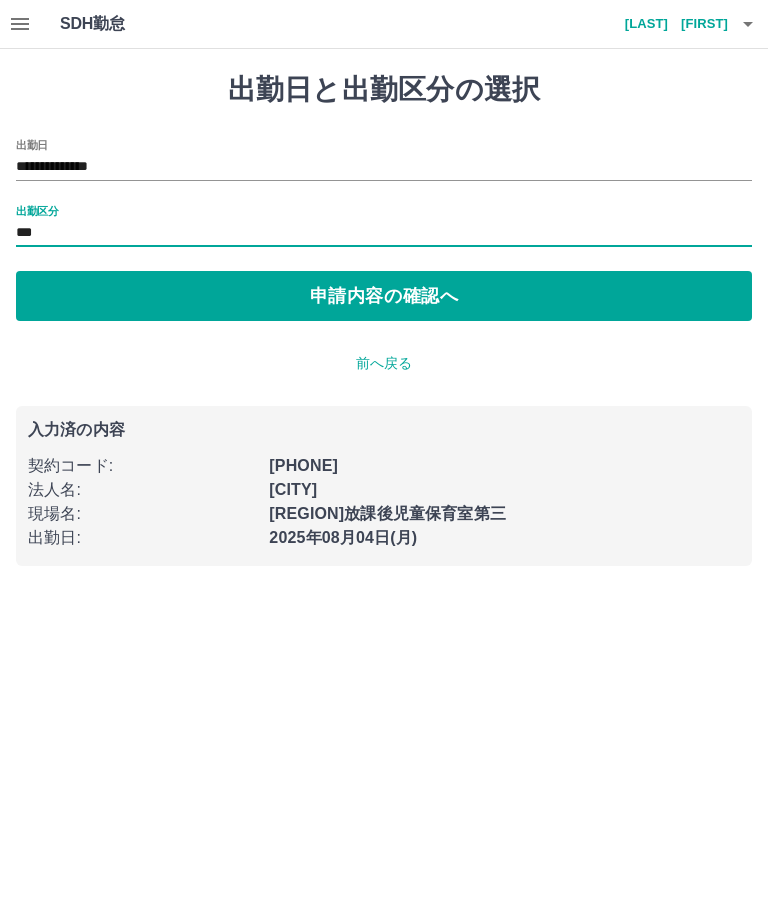 click on "申請内容の確認へ" at bounding box center [384, 296] 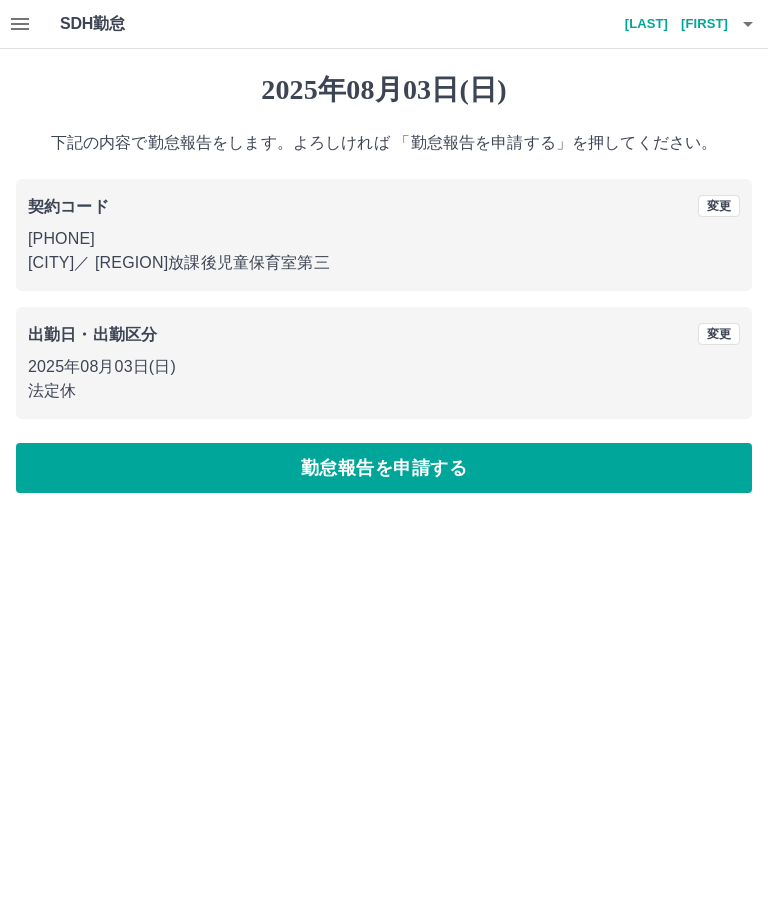 click on "勤怠報告を申請する" at bounding box center (384, 468) 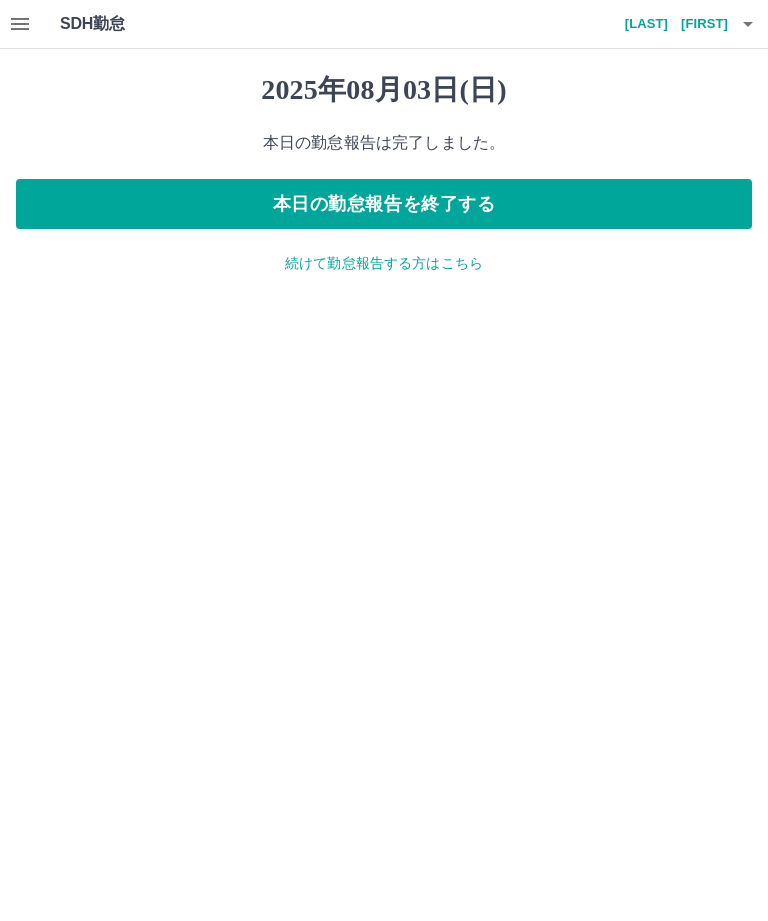 click on "本日の勤怠報告を終了する" at bounding box center (384, 204) 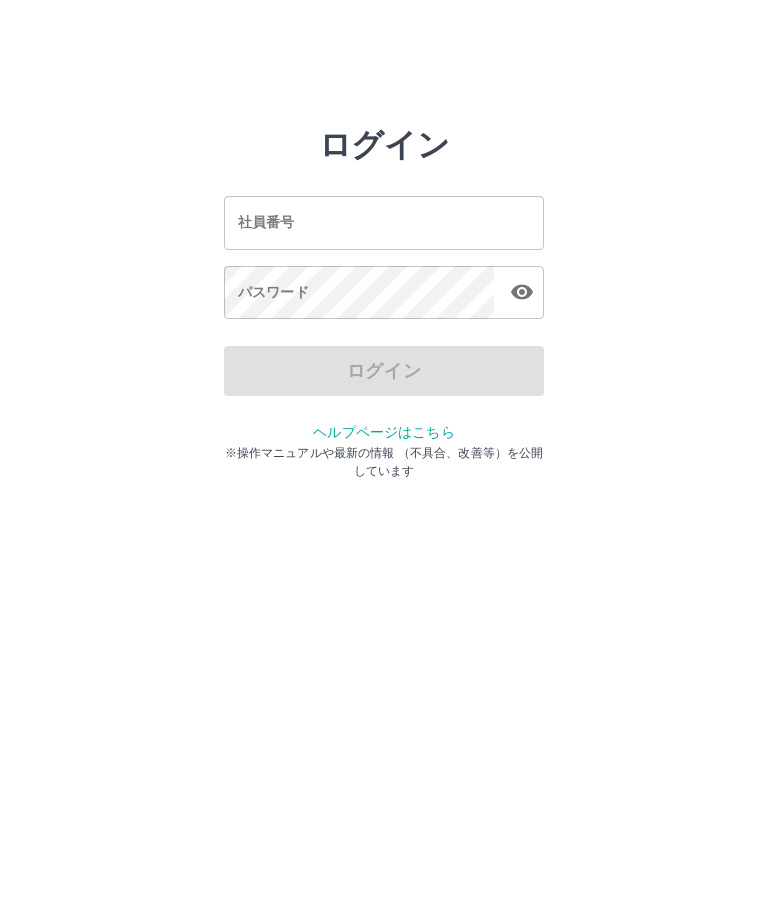 scroll, scrollTop: 0, scrollLeft: 0, axis: both 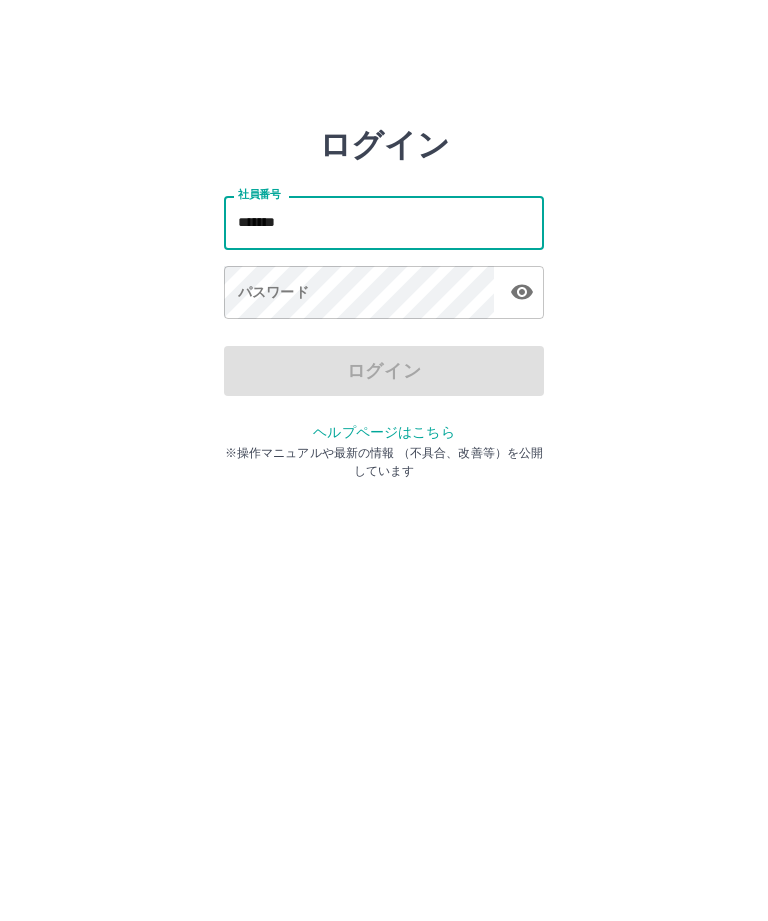 type on "*******" 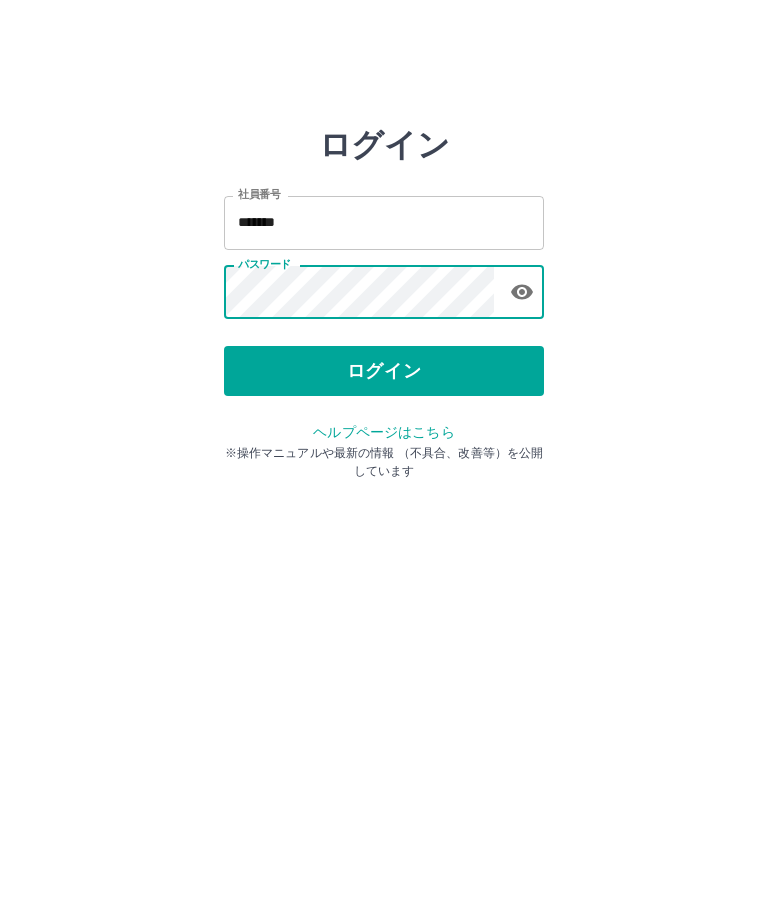 click on "ログイン" at bounding box center (384, 371) 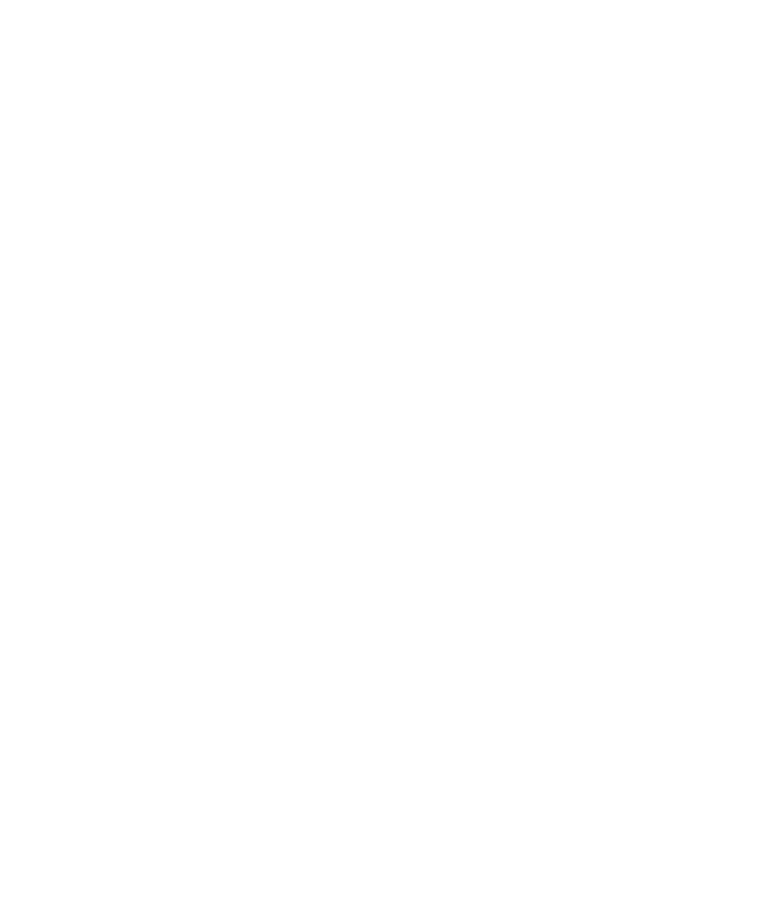scroll, scrollTop: 0, scrollLeft: 0, axis: both 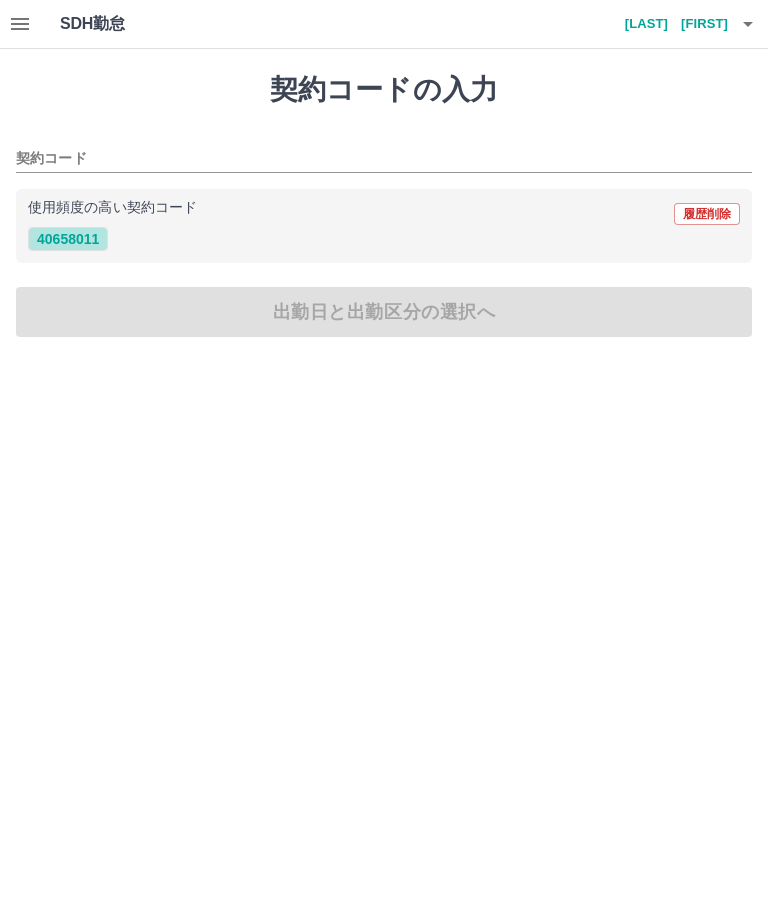 click on "40658011" at bounding box center [68, 239] 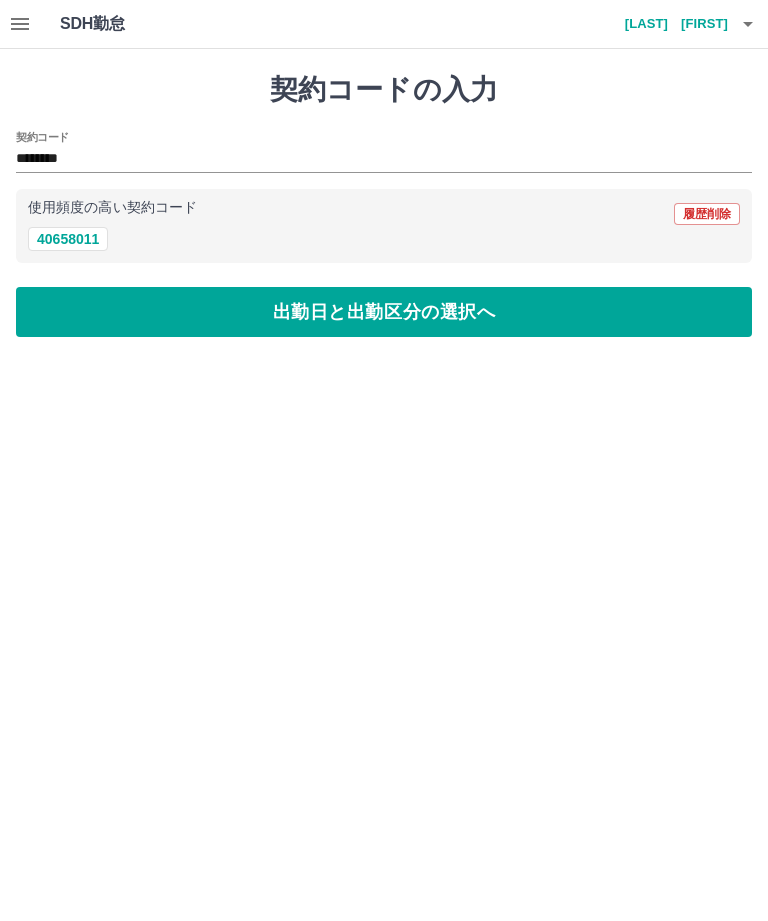 click on "出勤日と出勤区分の選択へ" at bounding box center [384, 312] 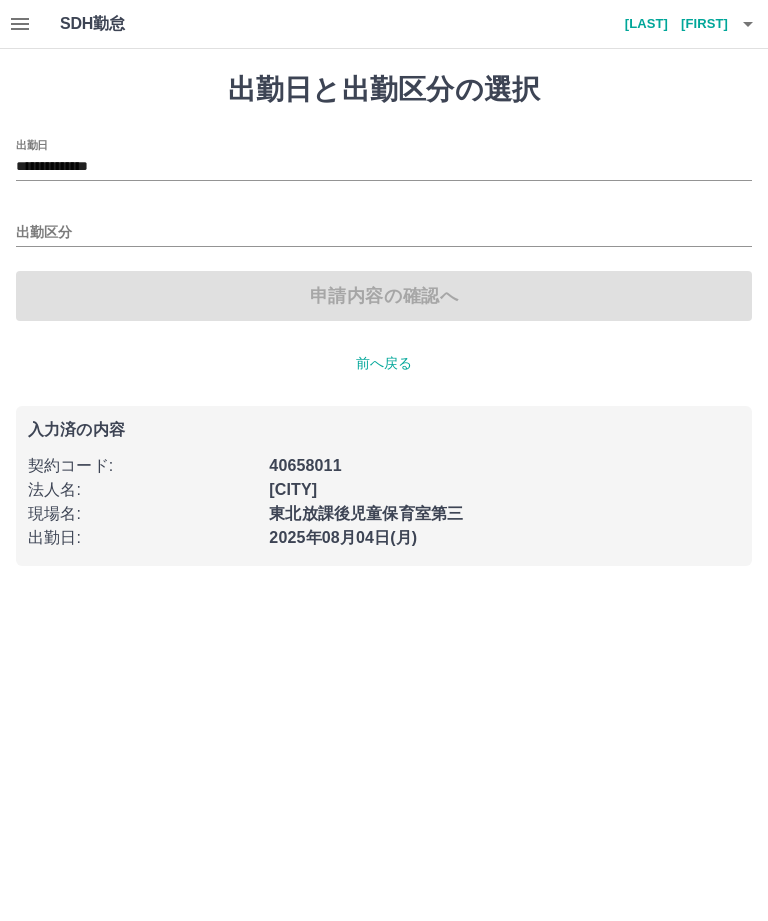 click on "出勤区分" at bounding box center (384, 233) 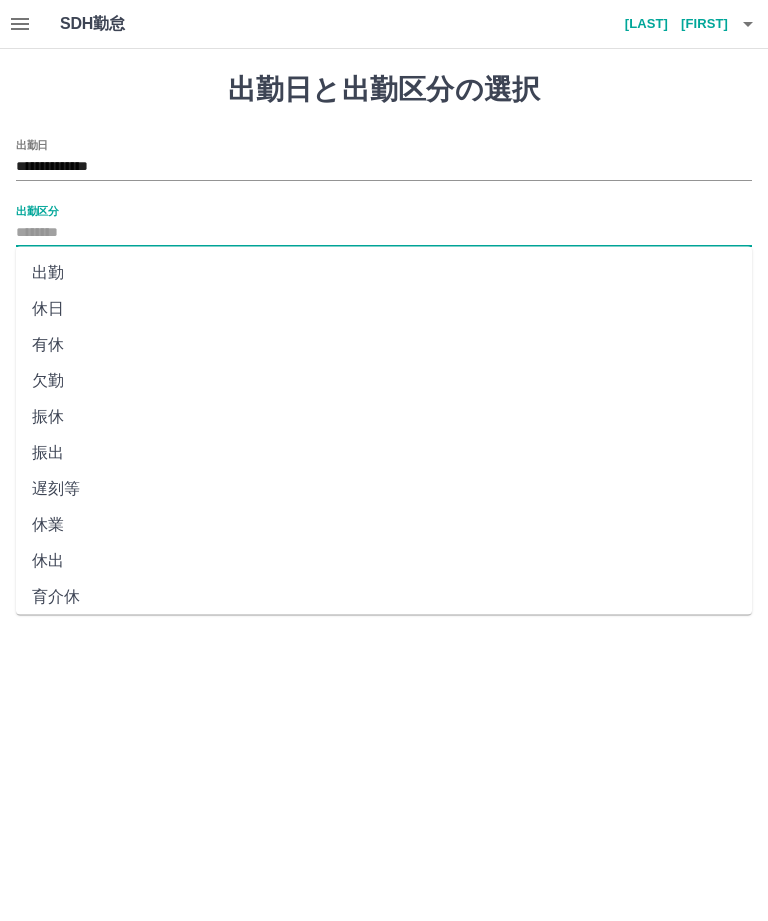 click on "**********" at bounding box center (384, 167) 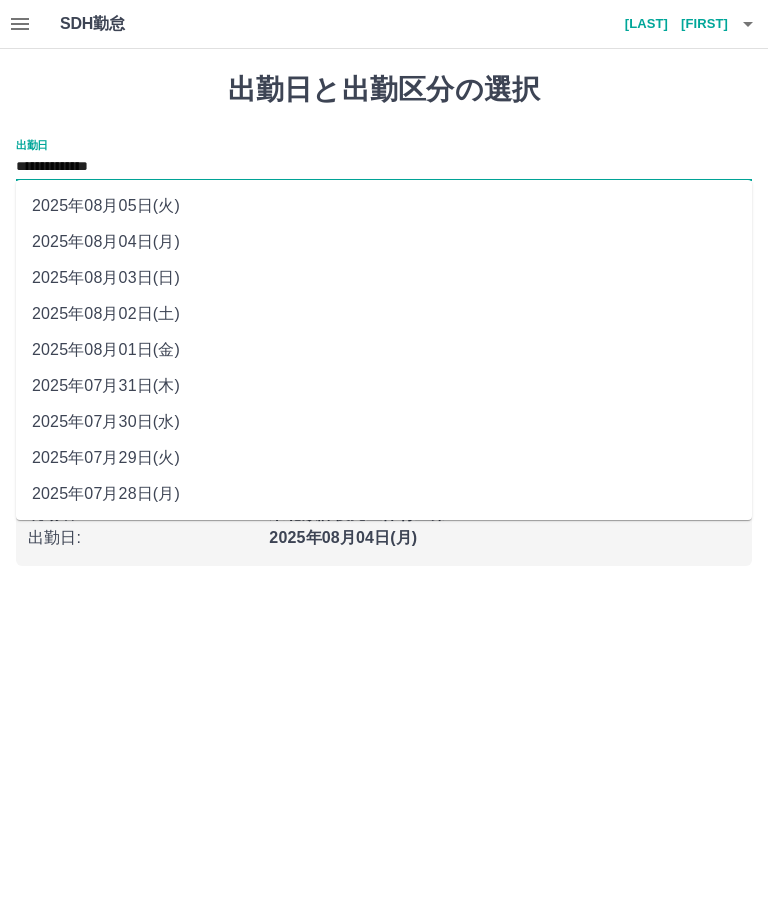 click on "2025年08月02日(土)" at bounding box center (384, 314) 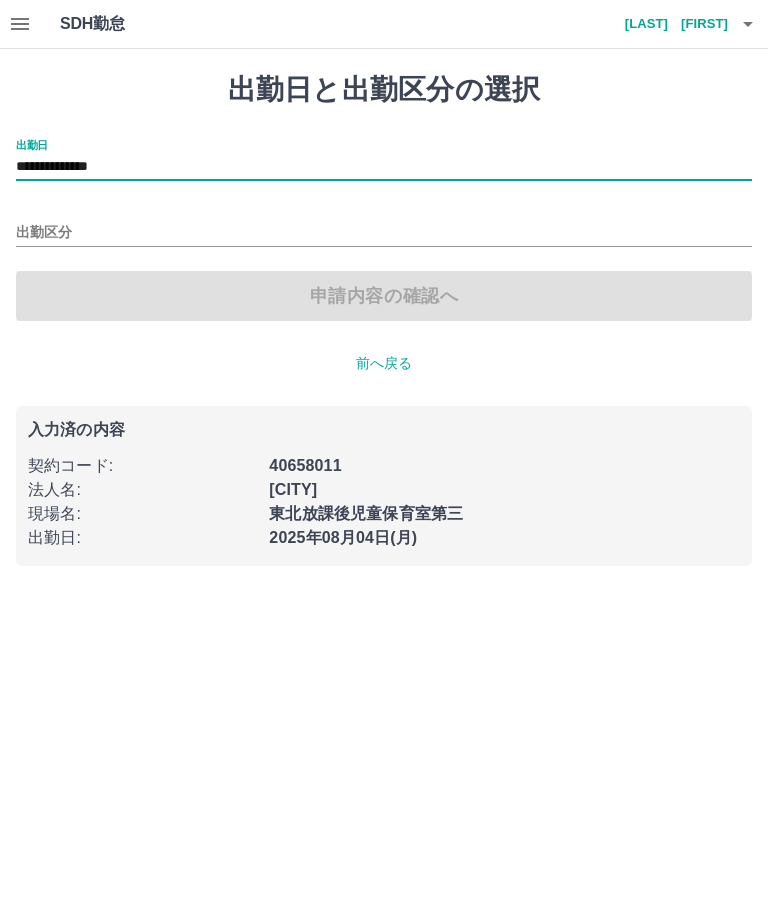 type on "**********" 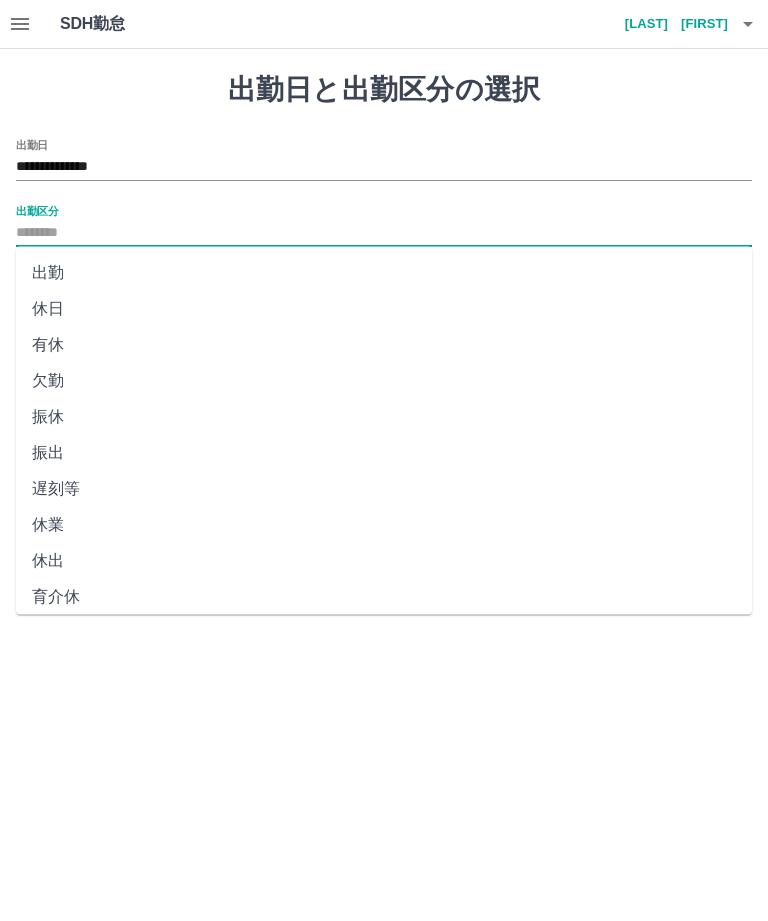 click on "休日" at bounding box center [384, 309] 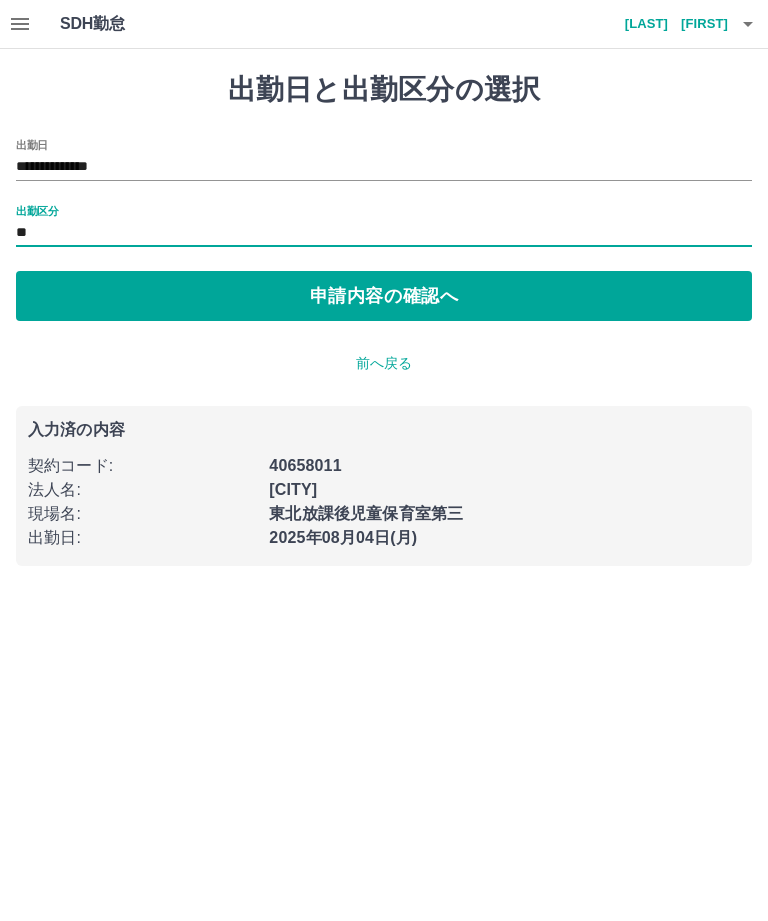 type on "**" 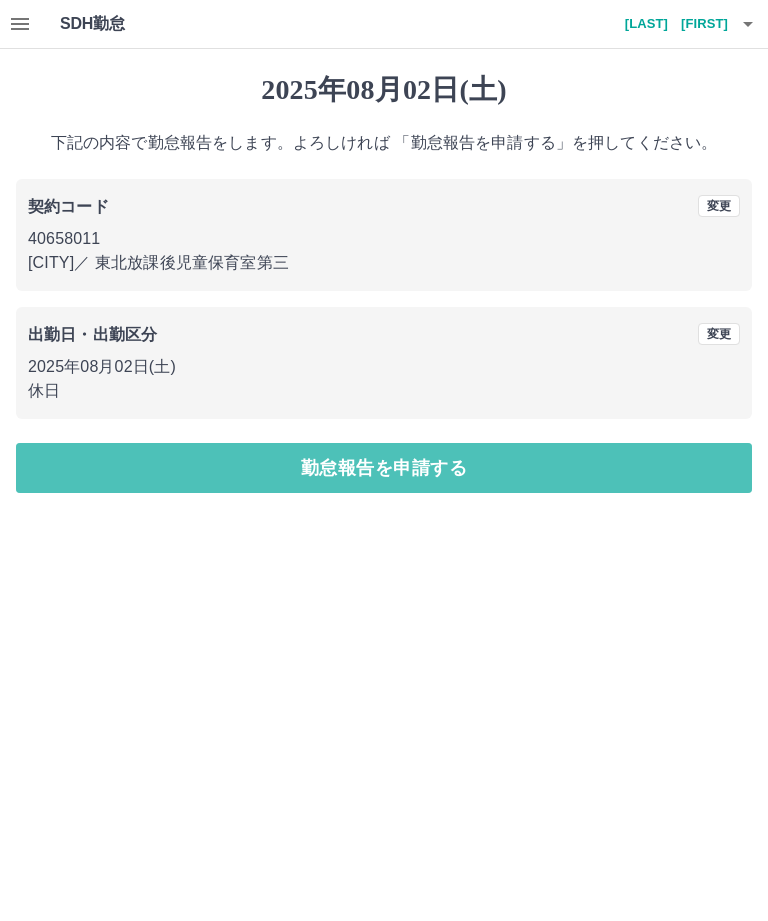 click on "勤怠報告を申請する" at bounding box center (384, 468) 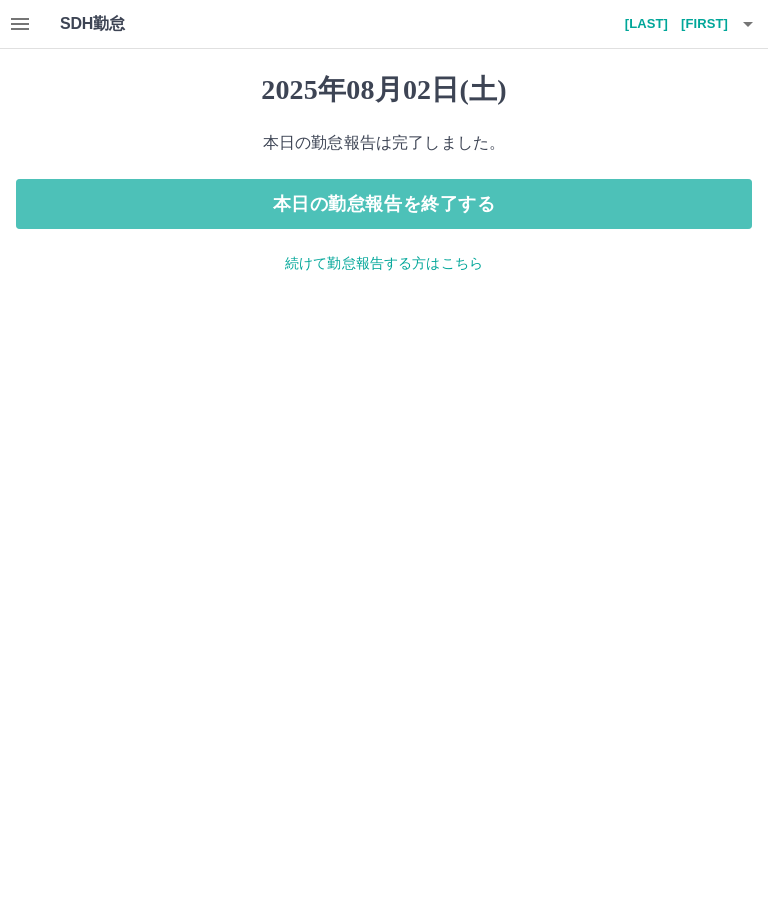 click on "本日の勤怠報告を終了する" at bounding box center (384, 204) 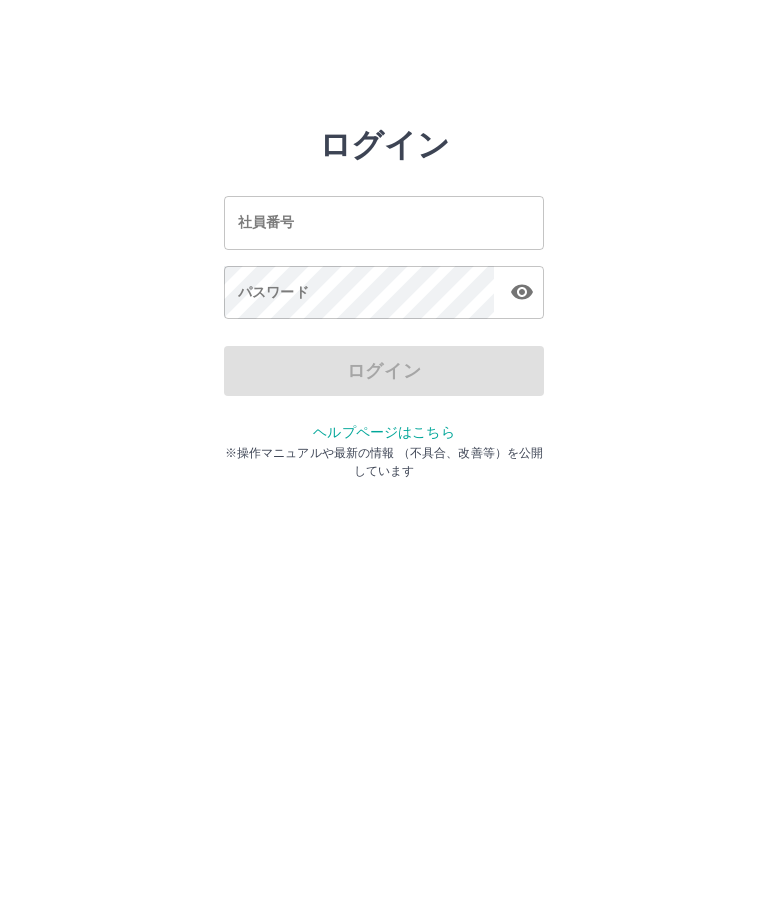 scroll, scrollTop: 0, scrollLeft: 0, axis: both 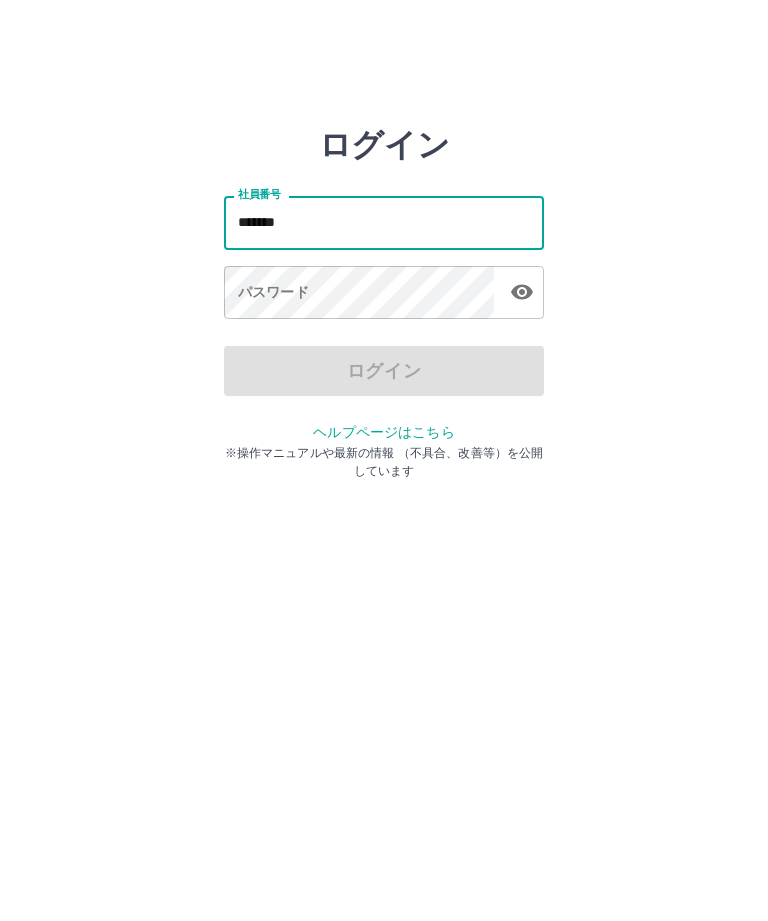 type on "*******" 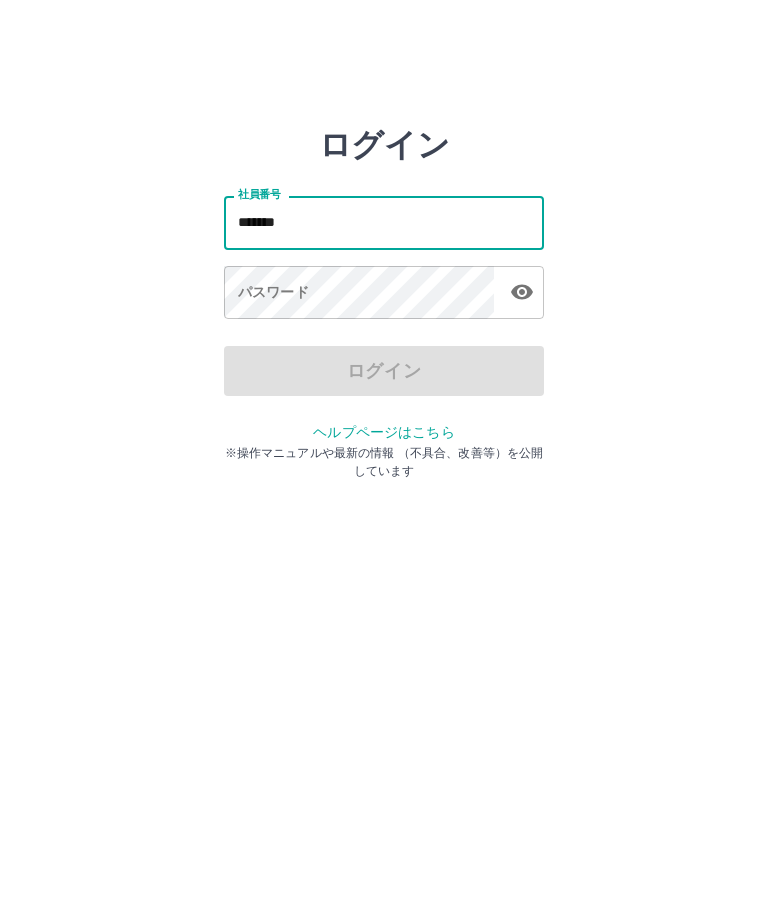 click on "パスワード パスワード" at bounding box center (384, 294) 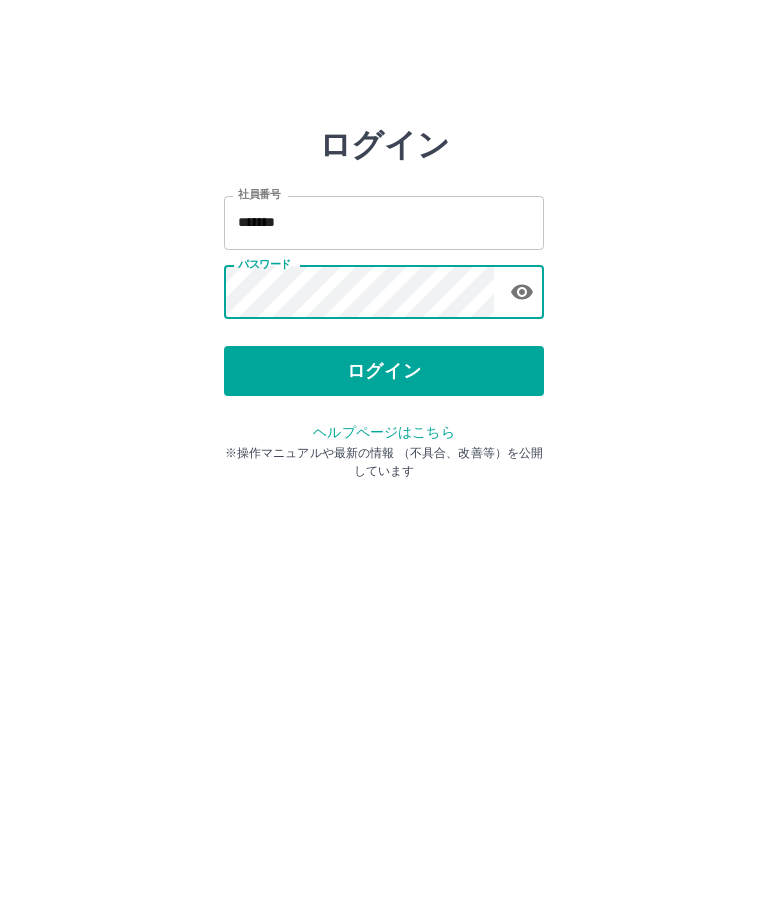 click on "ログイン" at bounding box center (384, 371) 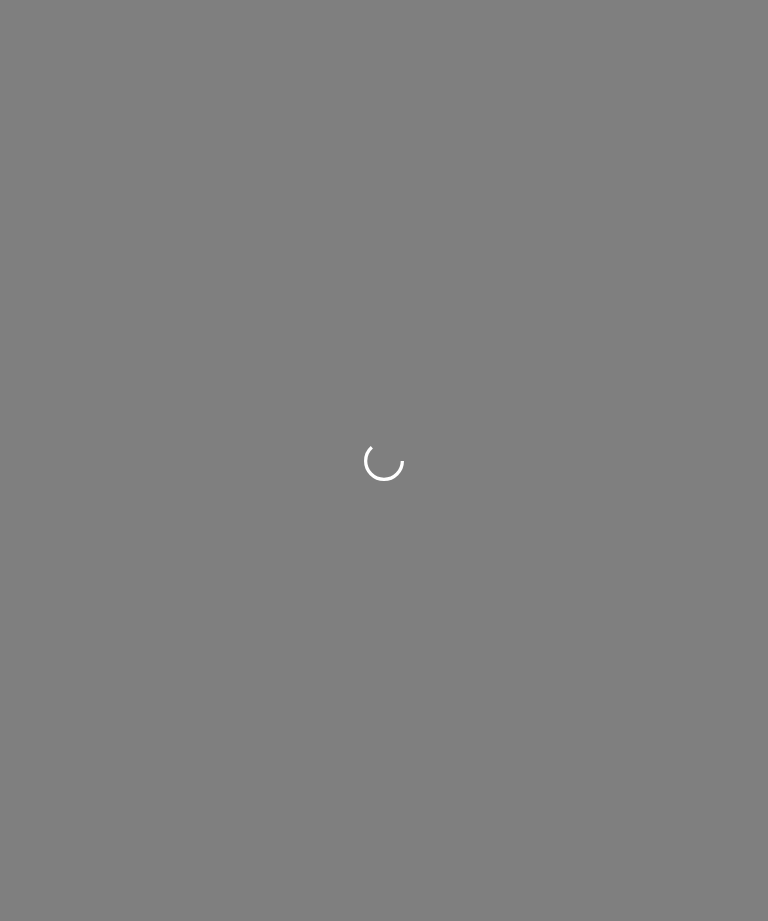 scroll, scrollTop: 0, scrollLeft: 0, axis: both 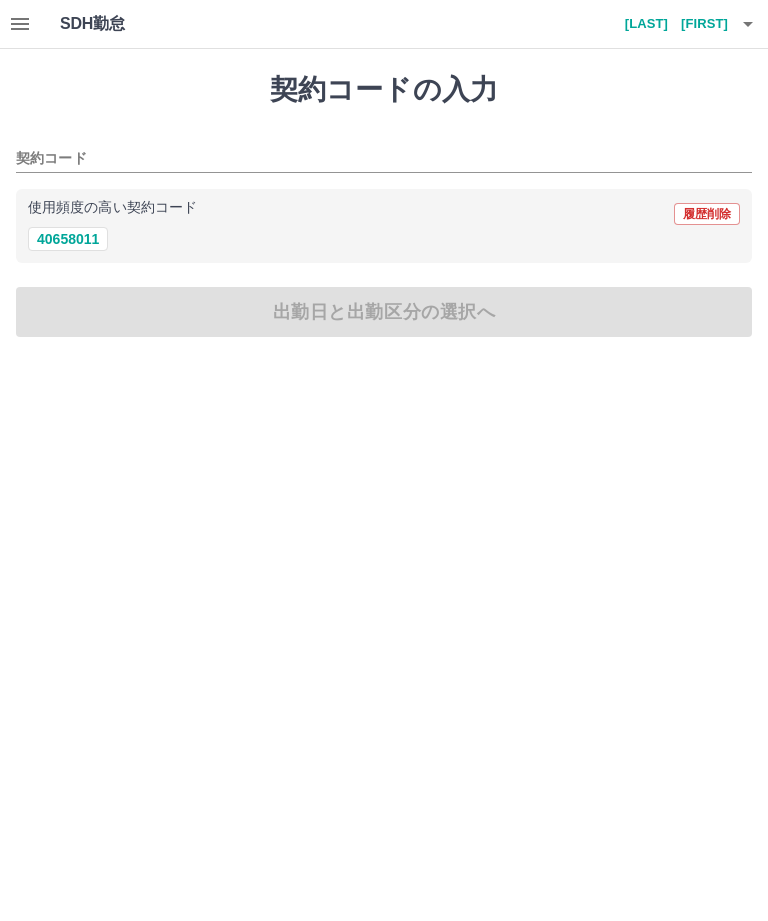 click on "40658011" at bounding box center (68, 239) 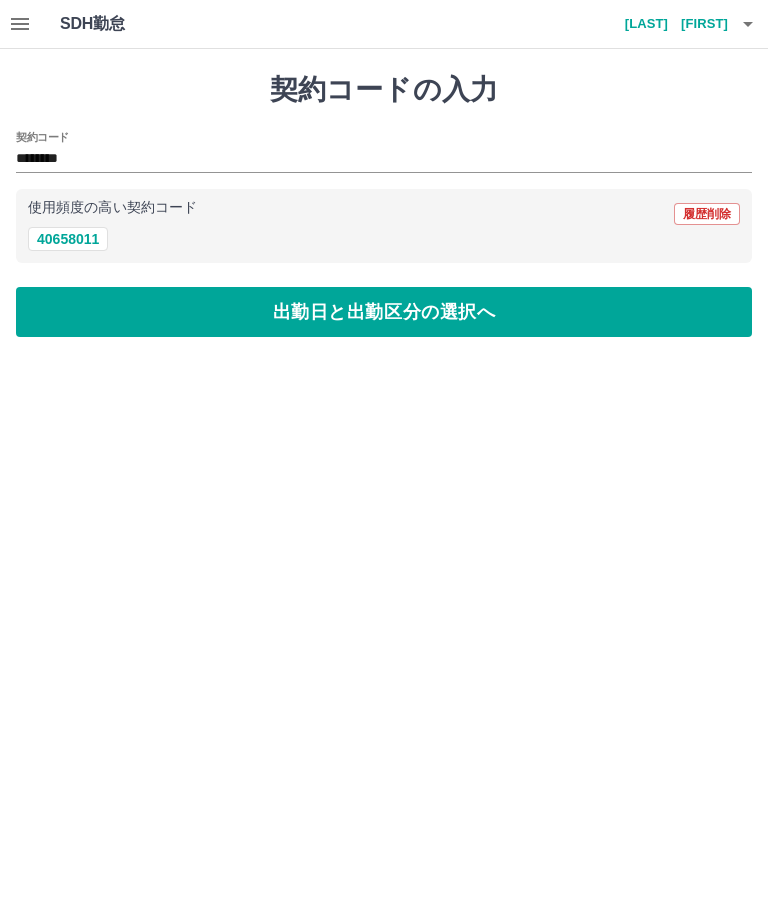 type on "********" 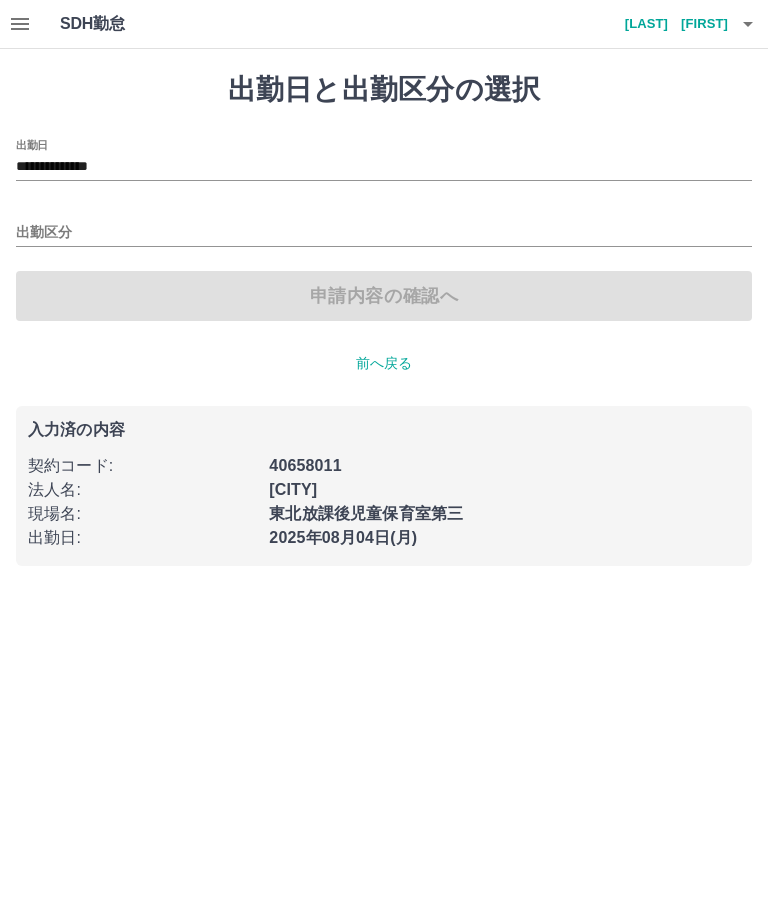click on "**********" at bounding box center (384, 167) 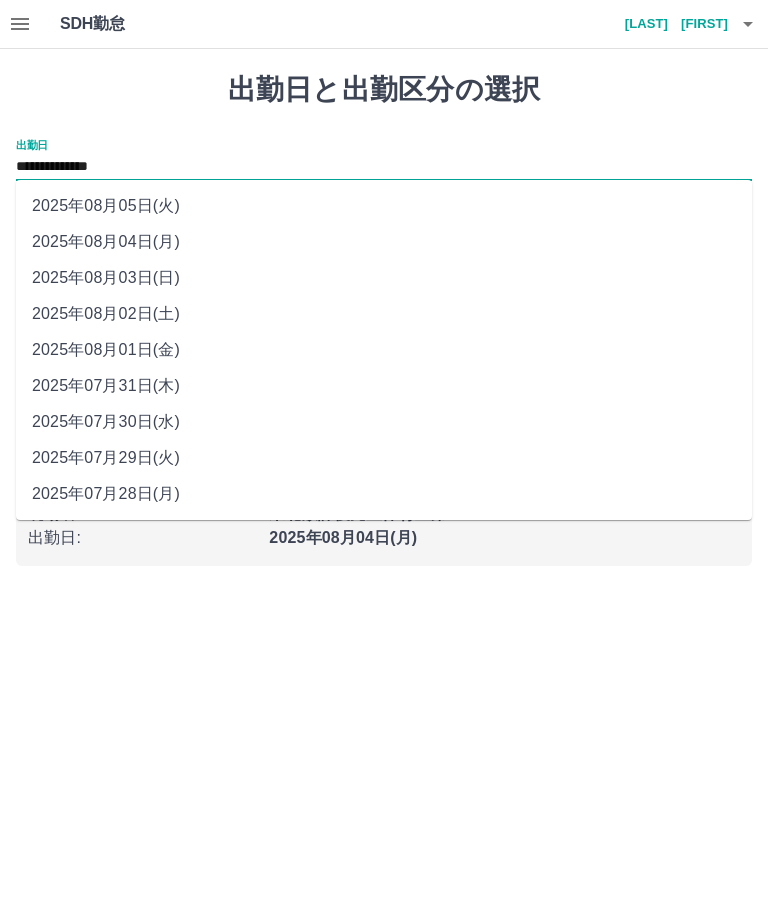 click on "2025年08月01日(金)" at bounding box center [384, 350] 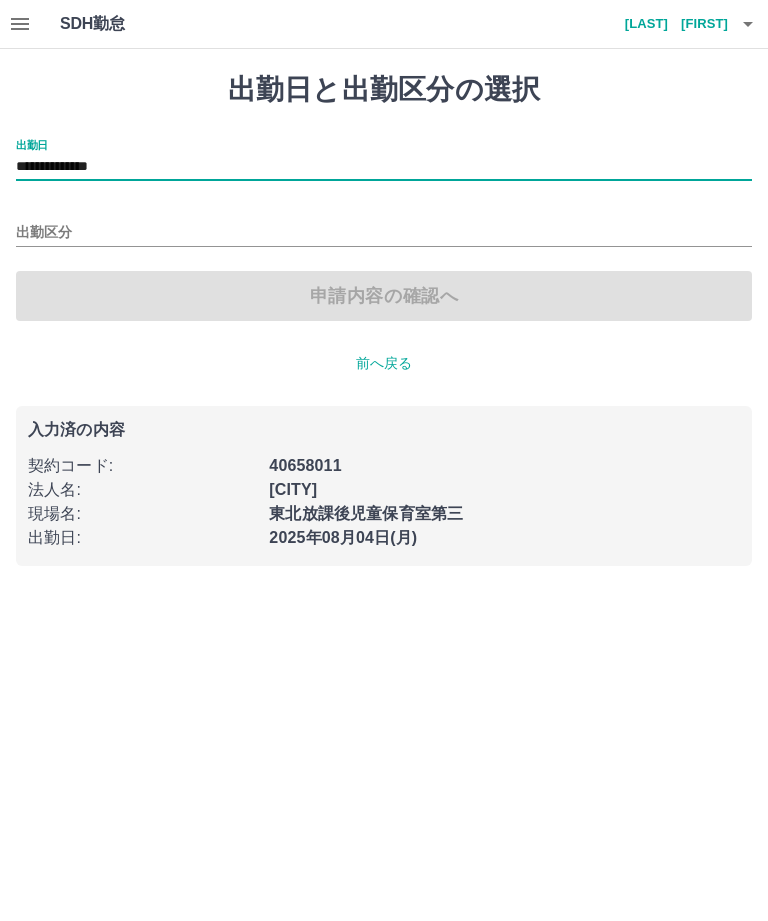 click on "**********" at bounding box center (384, 167) 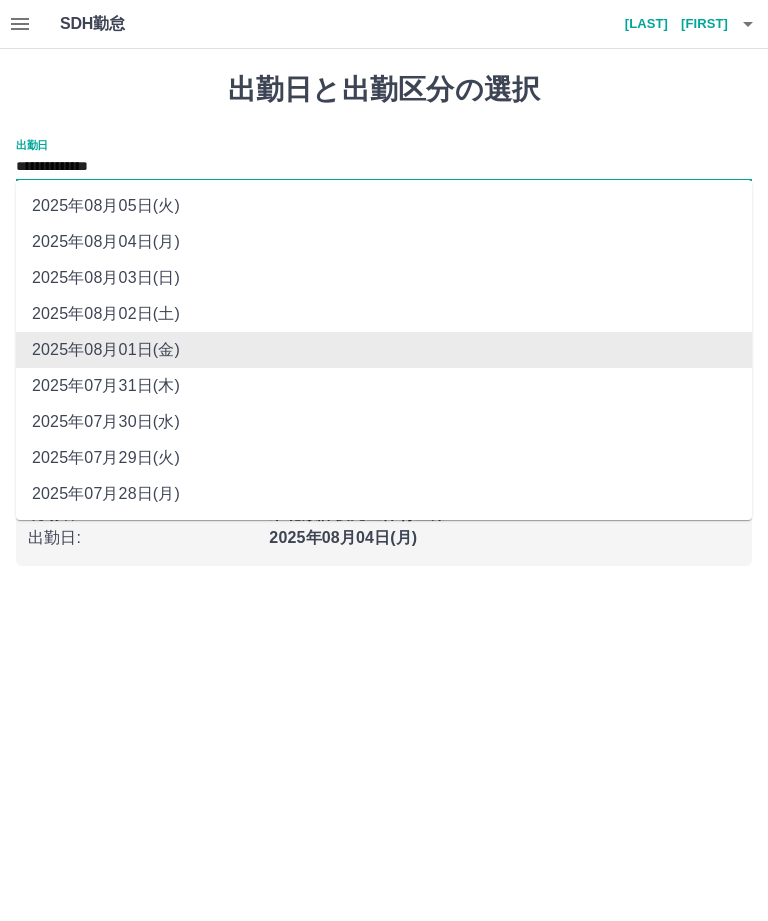 click on "**********" at bounding box center (384, 167) 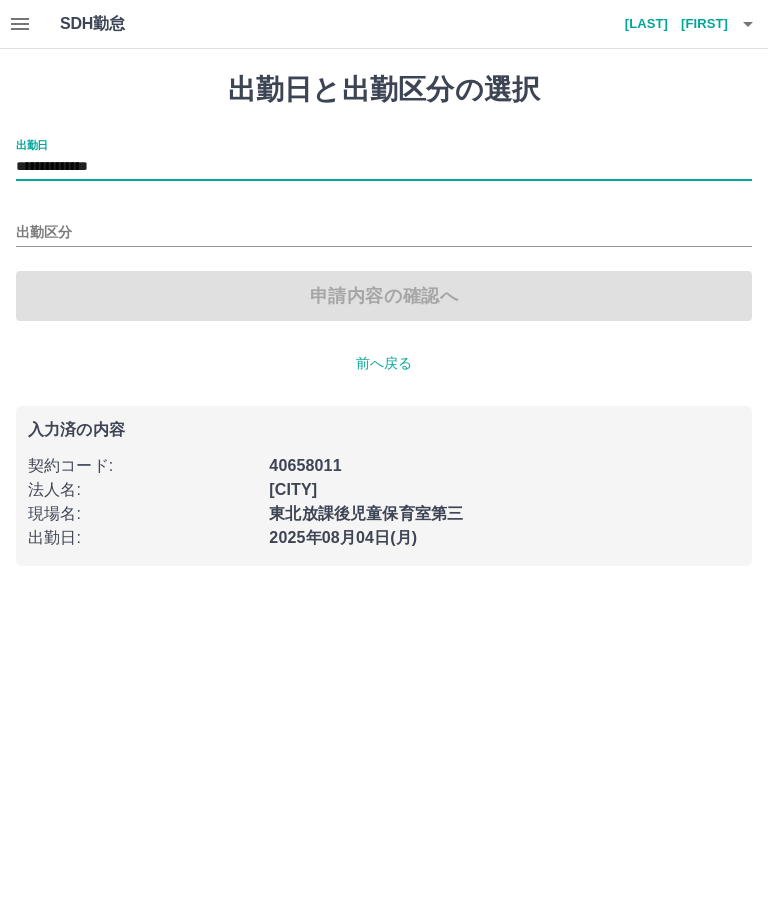 click on "申請内容の確認へ" at bounding box center (384, 296) 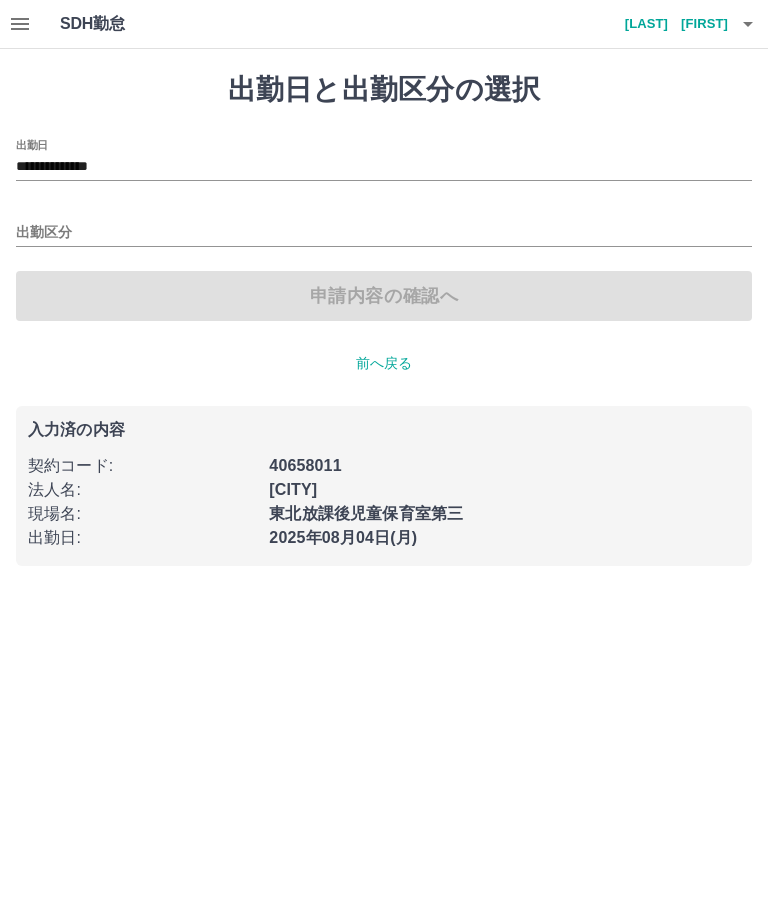 click on "申請内容の確認へ" at bounding box center (384, 296) 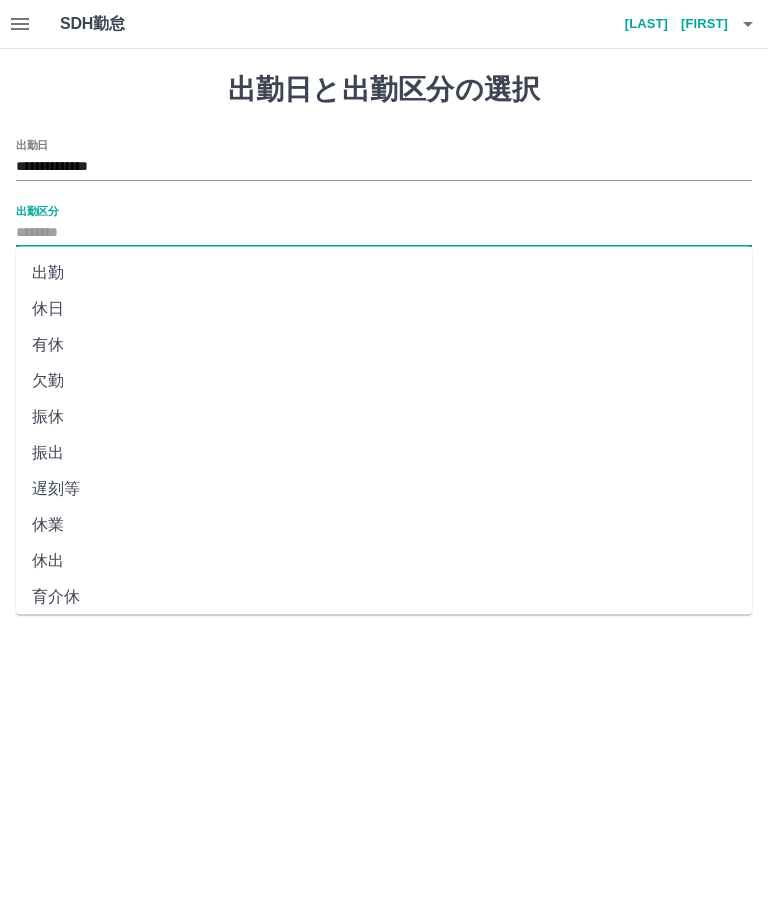 click on "休日" at bounding box center (384, 309) 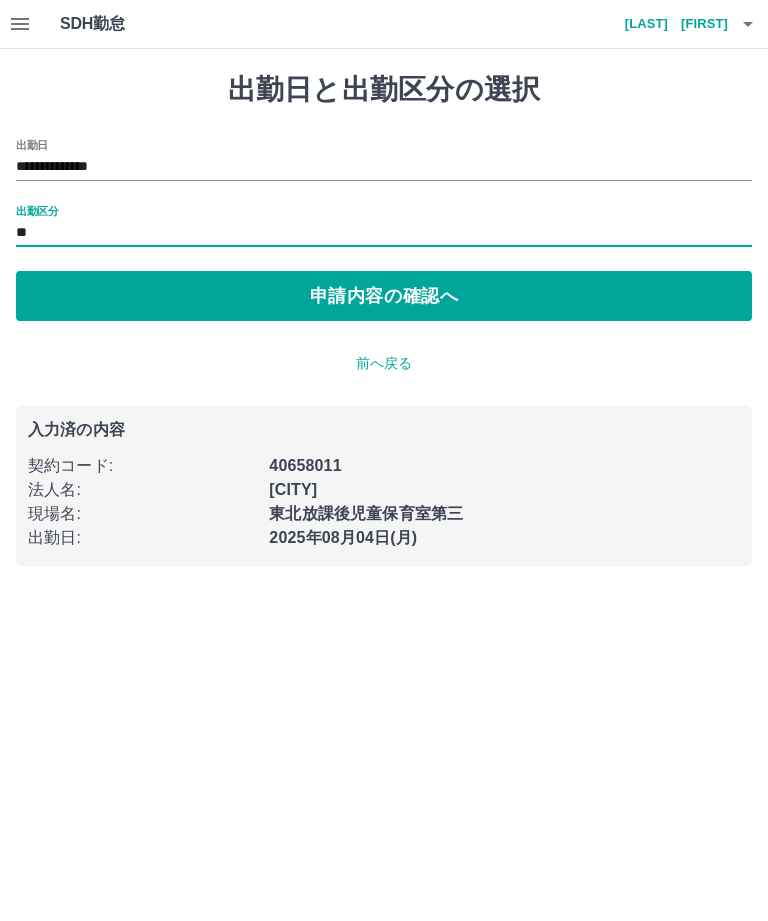 type on "**" 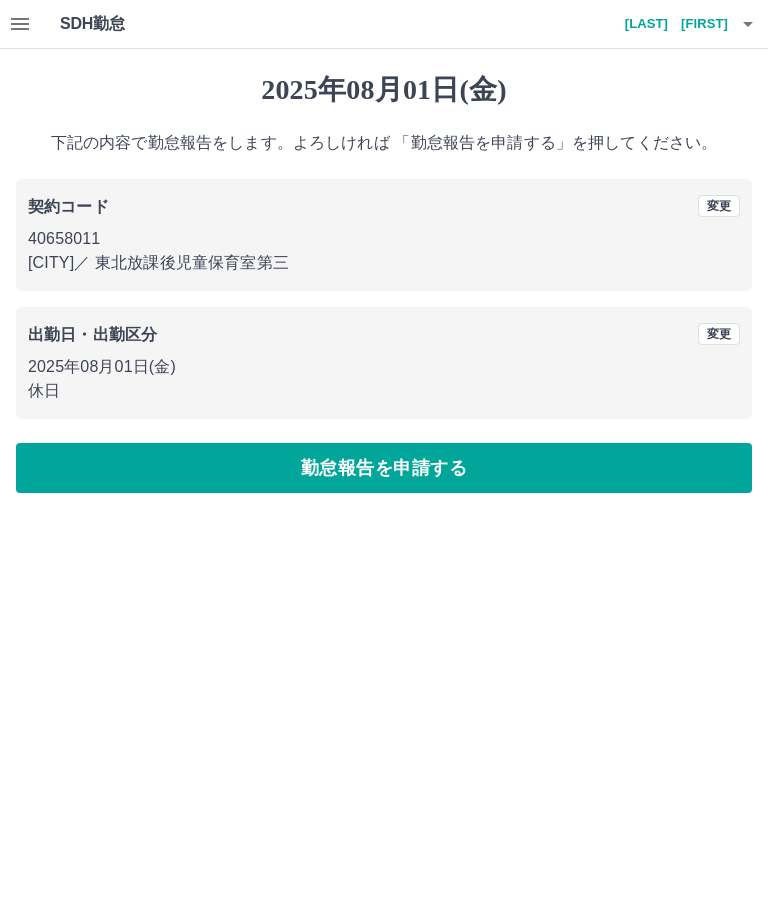 click on "勤怠報告を申請する" at bounding box center (384, 468) 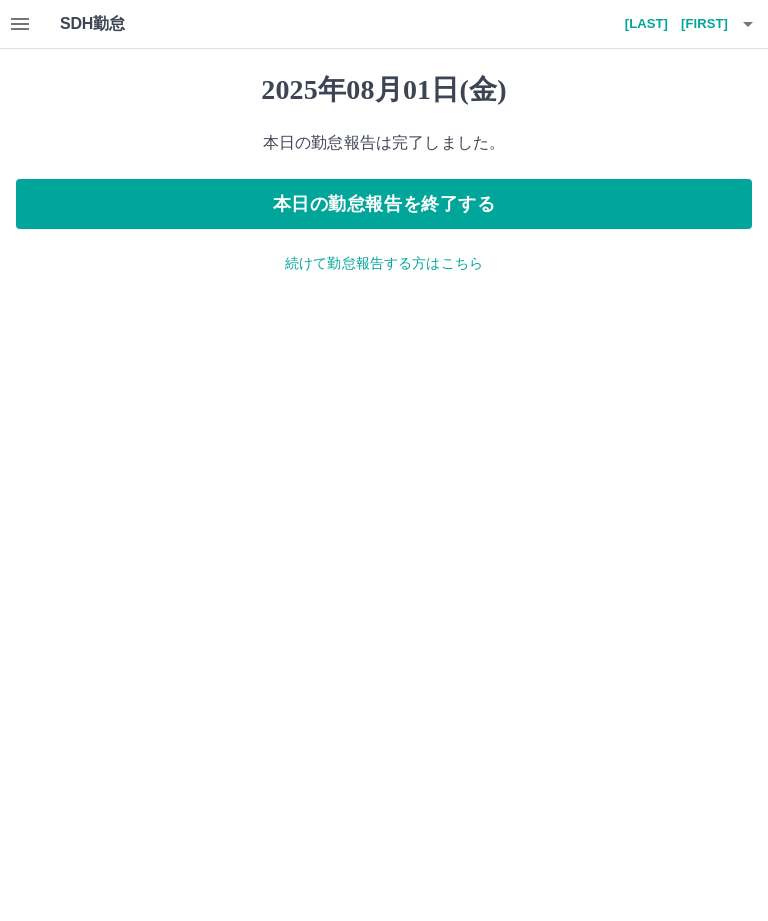 click on "本日の勤怠報告を終了する" at bounding box center (384, 204) 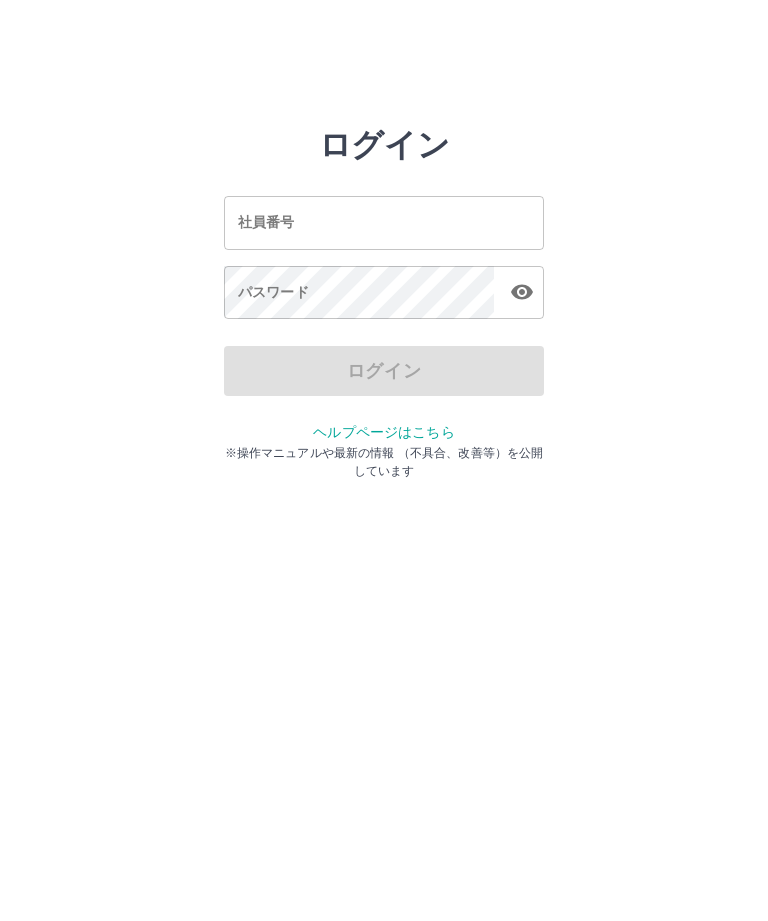 scroll, scrollTop: 0, scrollLeft: 0, axis: both 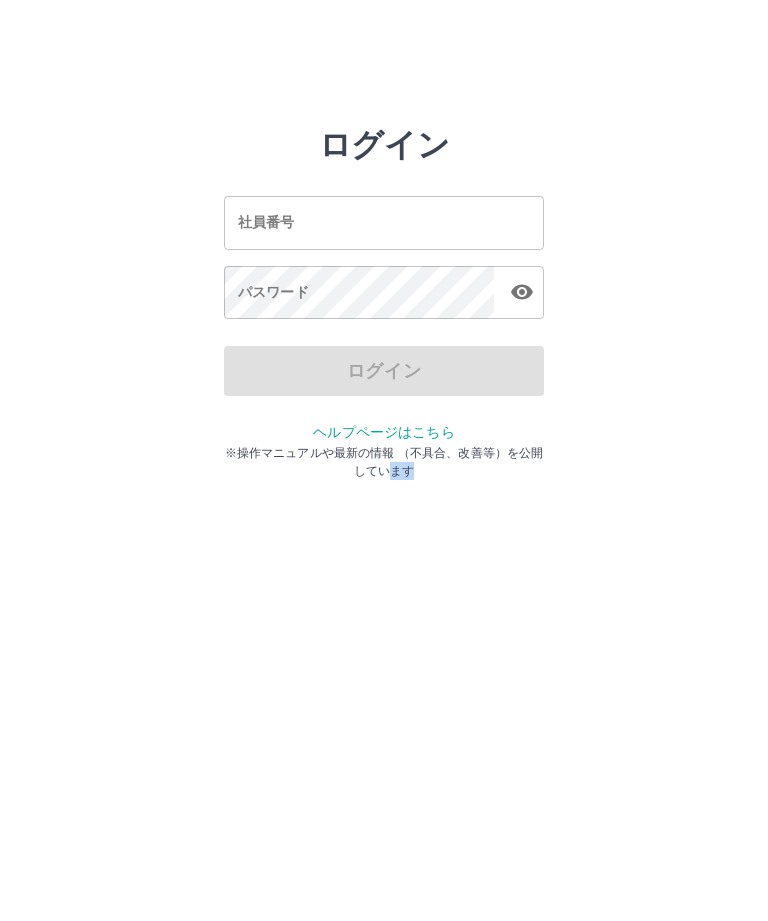 click on "社員番号" at bounding box center (384, 222) 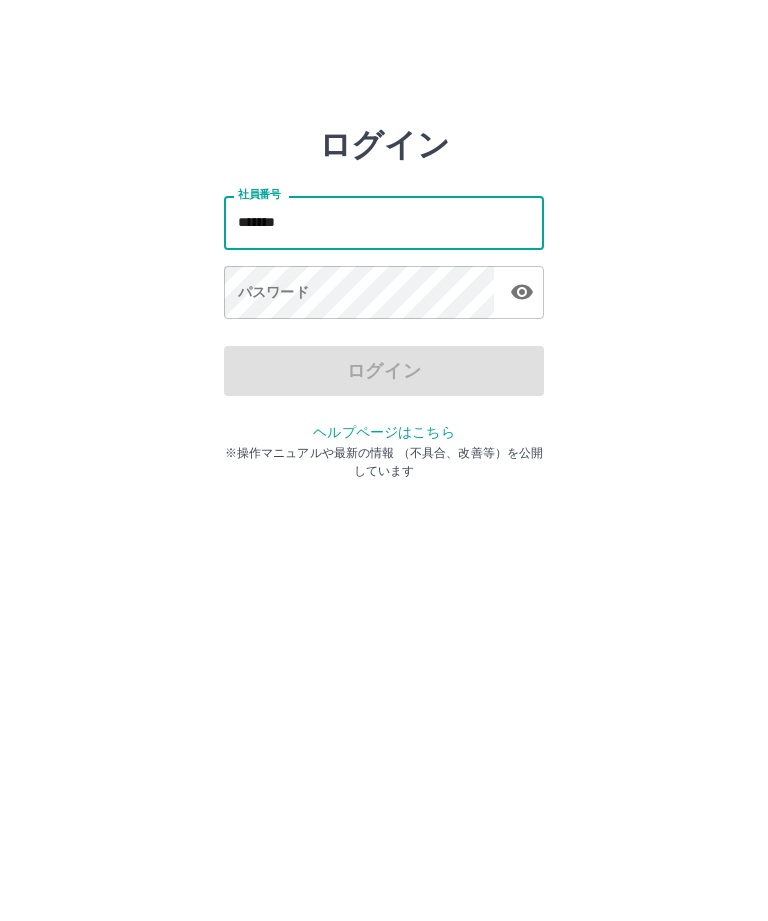 type on "*******" 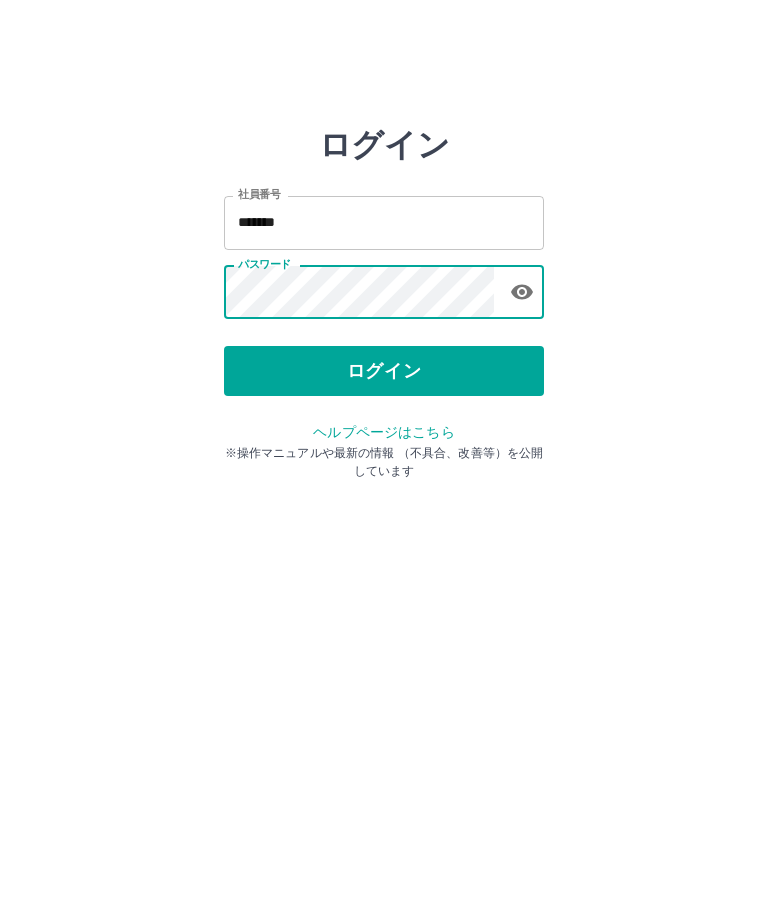 click on "ログイン" at bounding box center [384, 371] 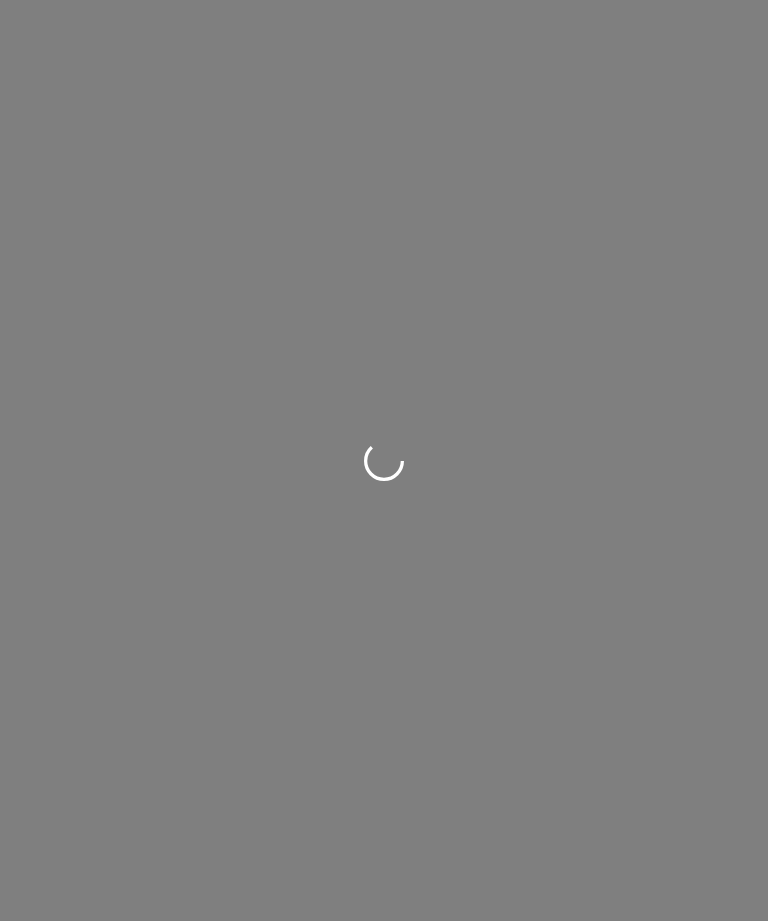 scroll, scrollTop: 0, scrollLeft: 0, axis: both 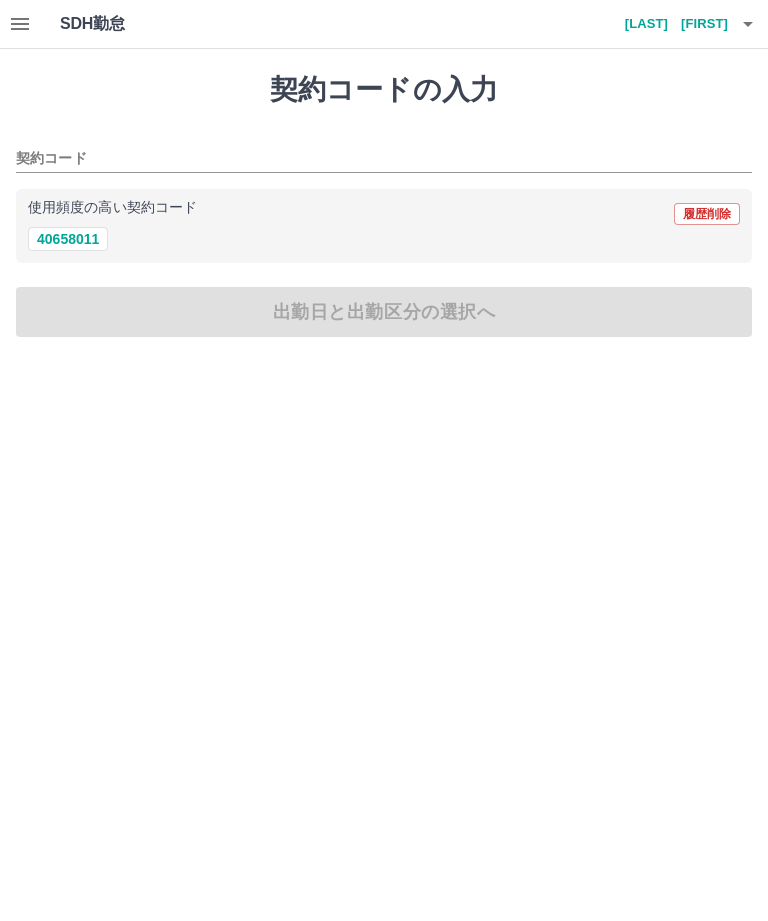 click on "使用頻度の高い契約コード 履歴削除" at bounding box center [384, 214] 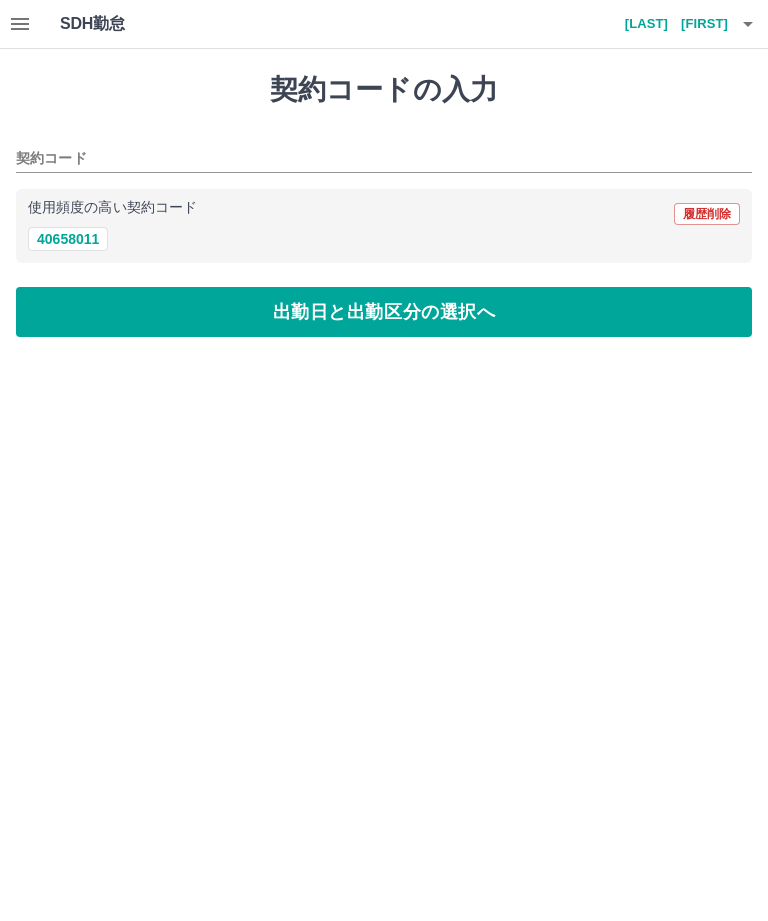 type on "********" 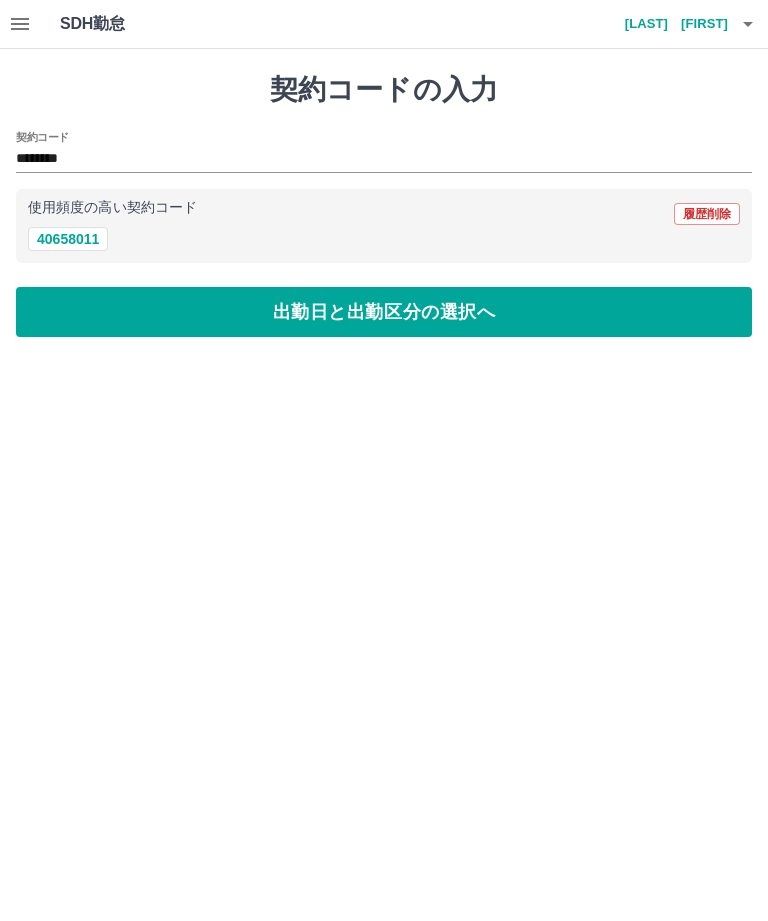 click on "出勤日と出勤区分の選択へ" at bounding box center (384, 312) 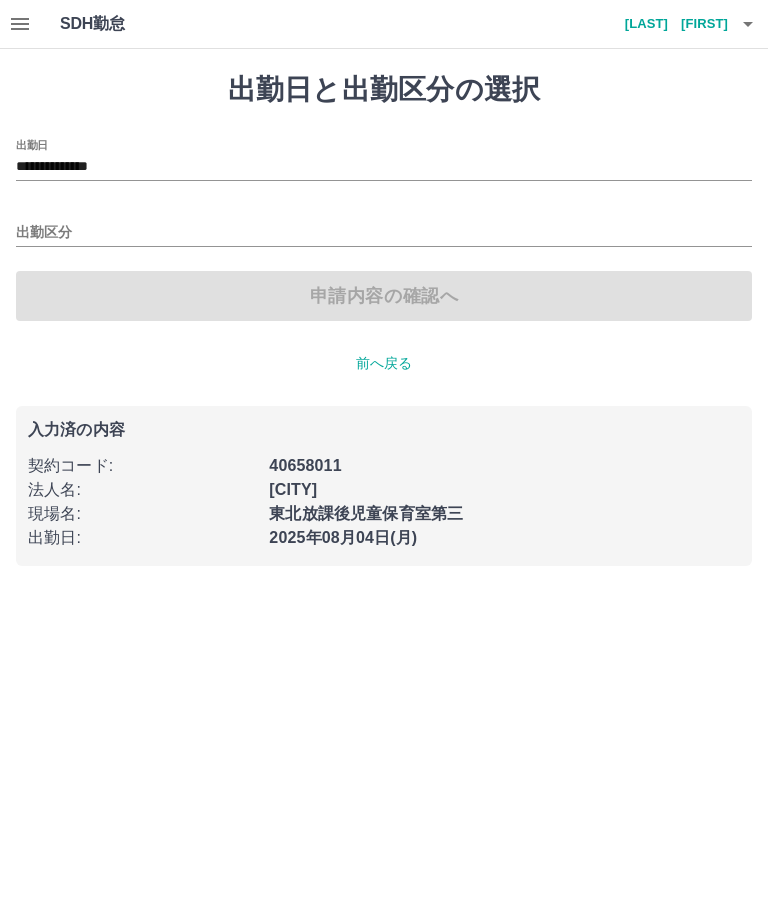 click on "出勤区分" at bounding box center (384, 233) 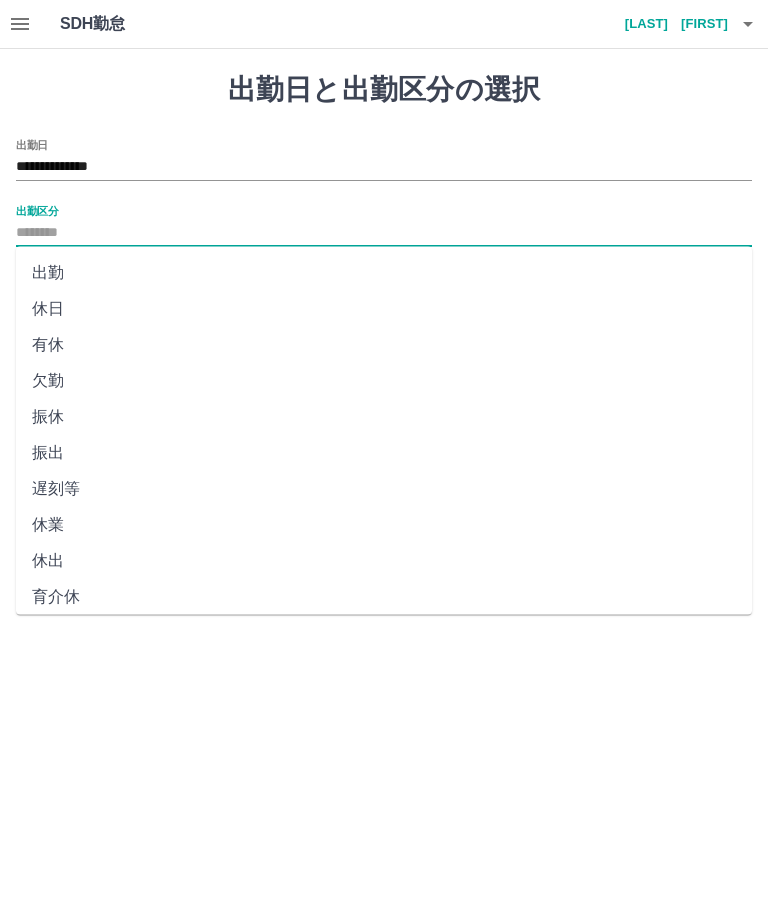 click on "出勤" at bounding box center [384, 273] 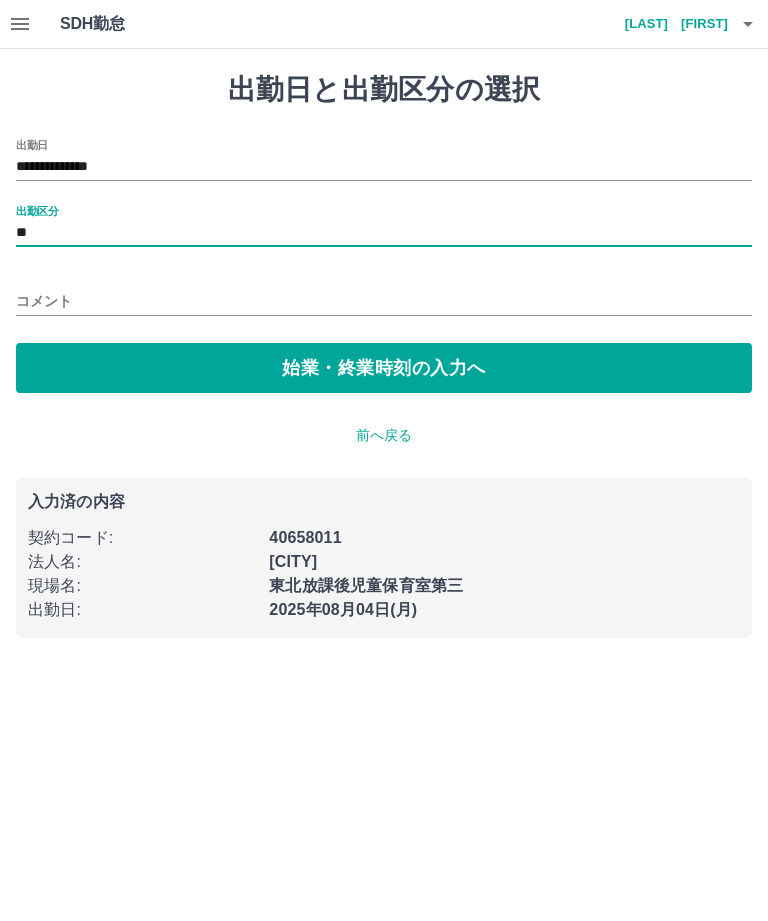 click on "始業・終業時刻の入力へ" at bounding box center [384, 368] 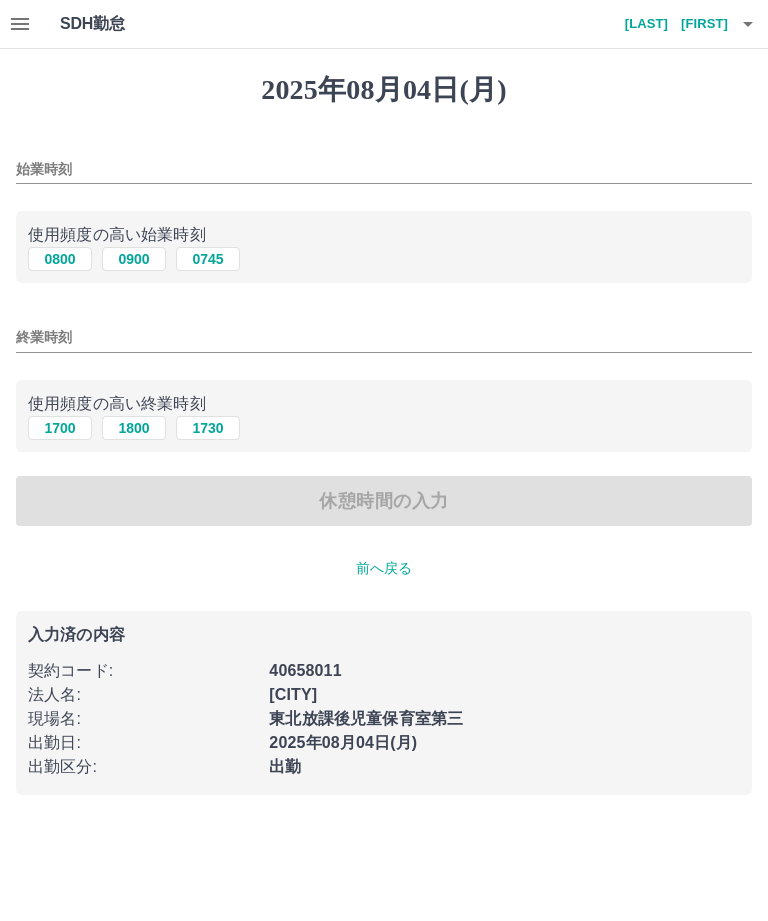 click on "0800" at bounding box center (60, 259) 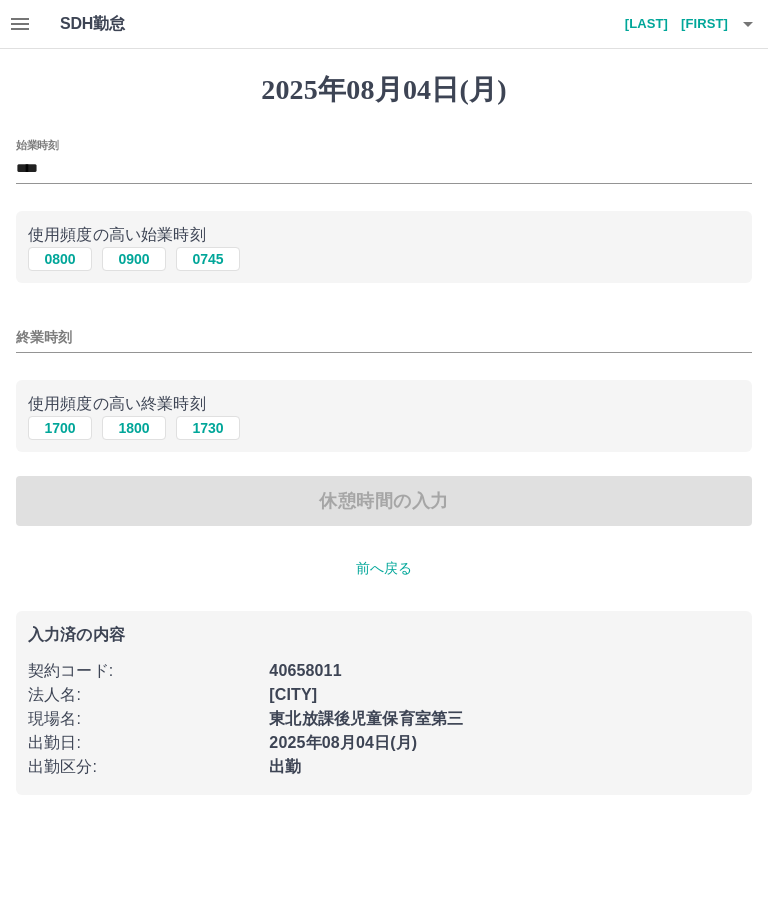 click on "1700" at bounding box center (60, 428) 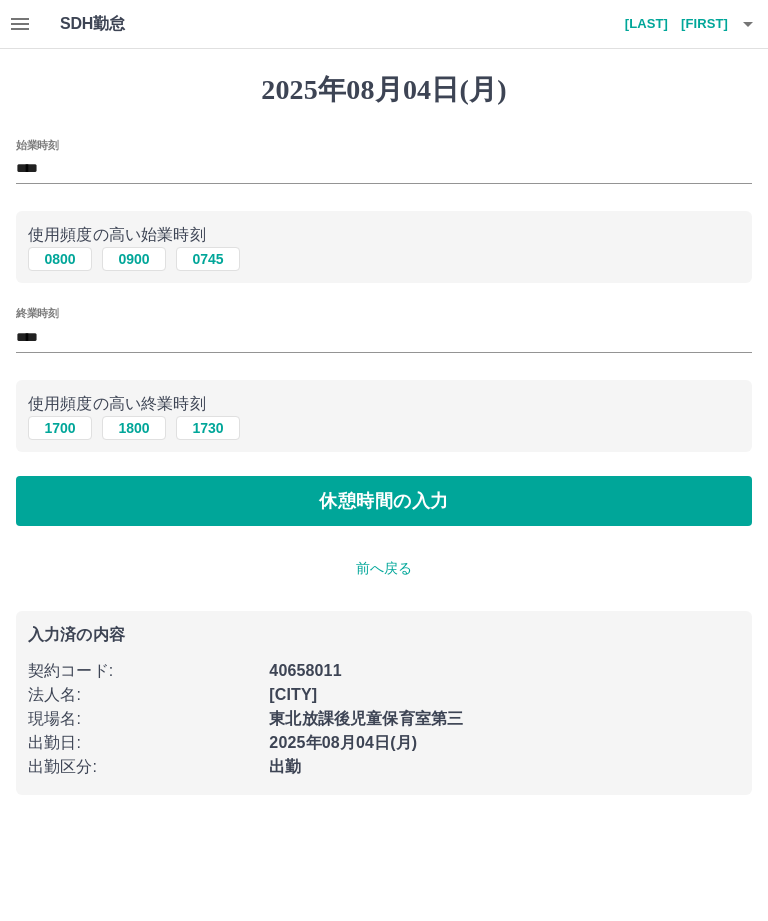 click on "休憩時間の入力" at bounding box center [384, 501] 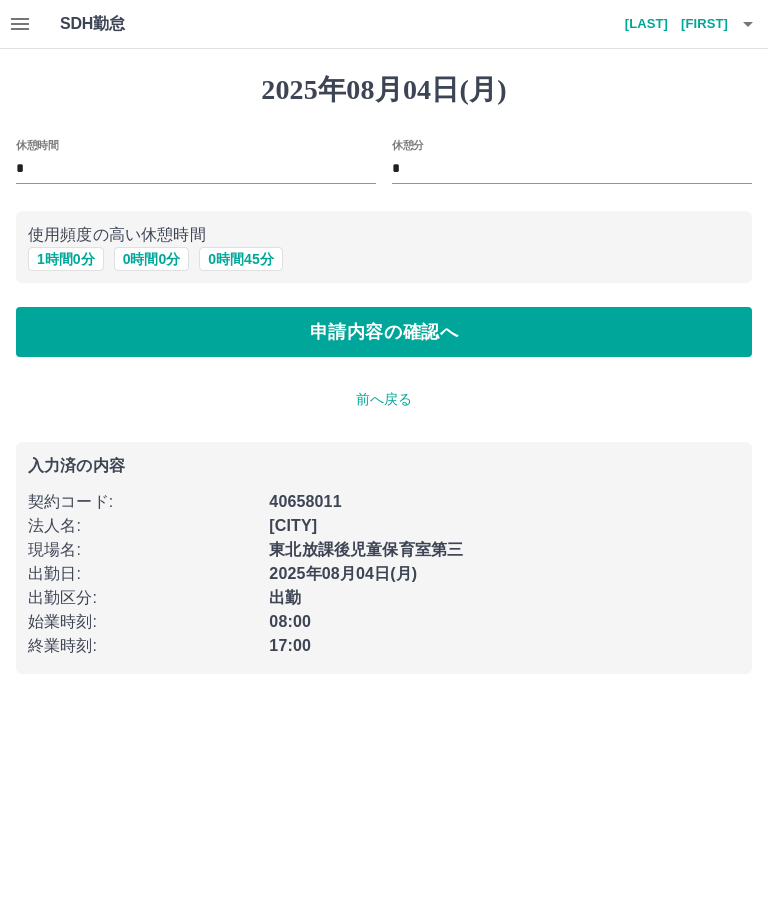click on "1 時間 0 分" at bounding box center [66, 259] 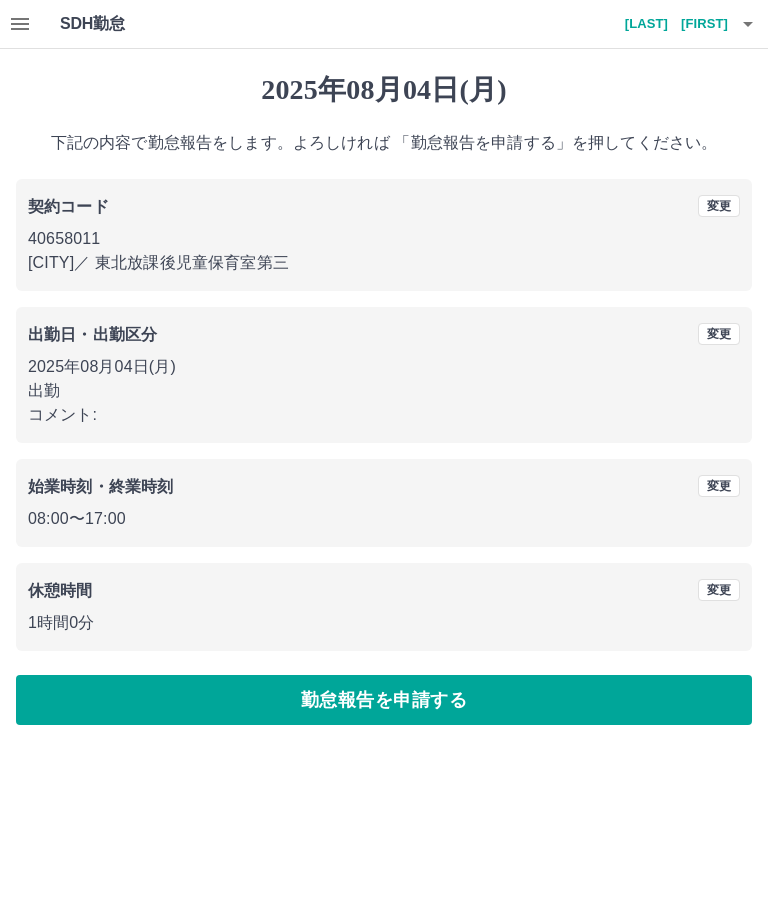 click on "勤怠報告を申請する" at bounding box center (384, 700) 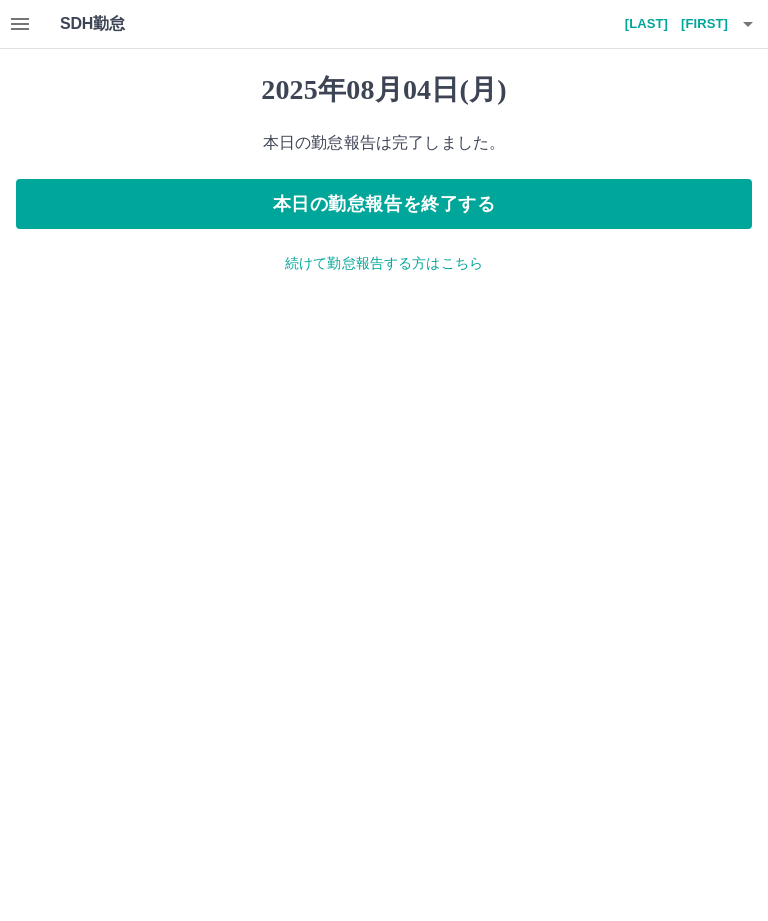 click on "続けて勤怠報告する方はこちら" at bounding box center [384, 263] 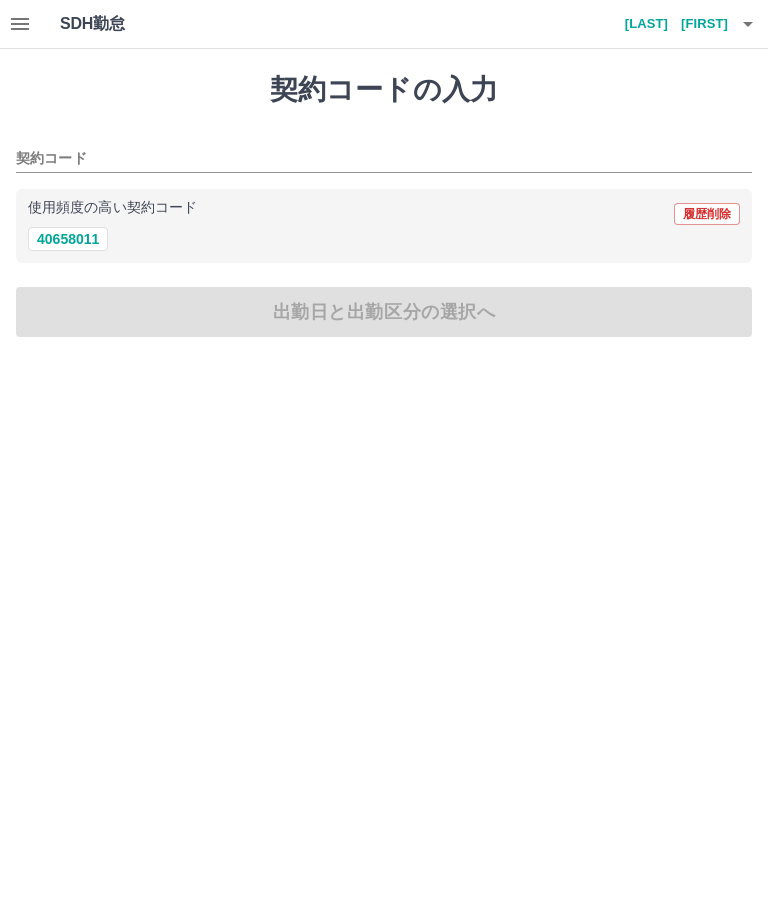 click on "40658011" at bounding box center [68, 239] 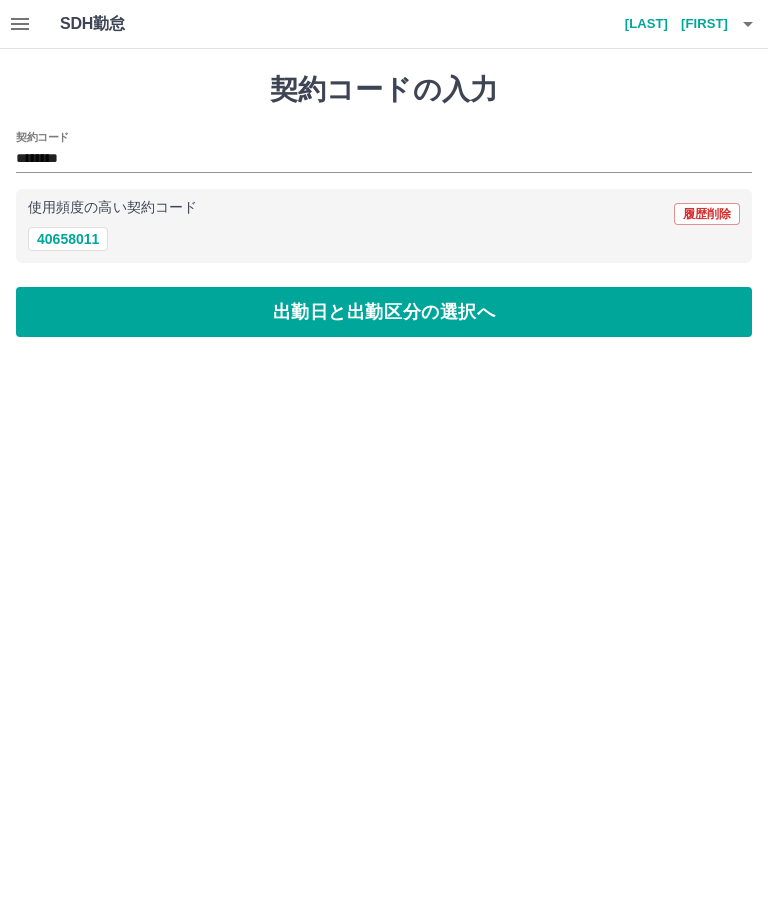 type on "********" 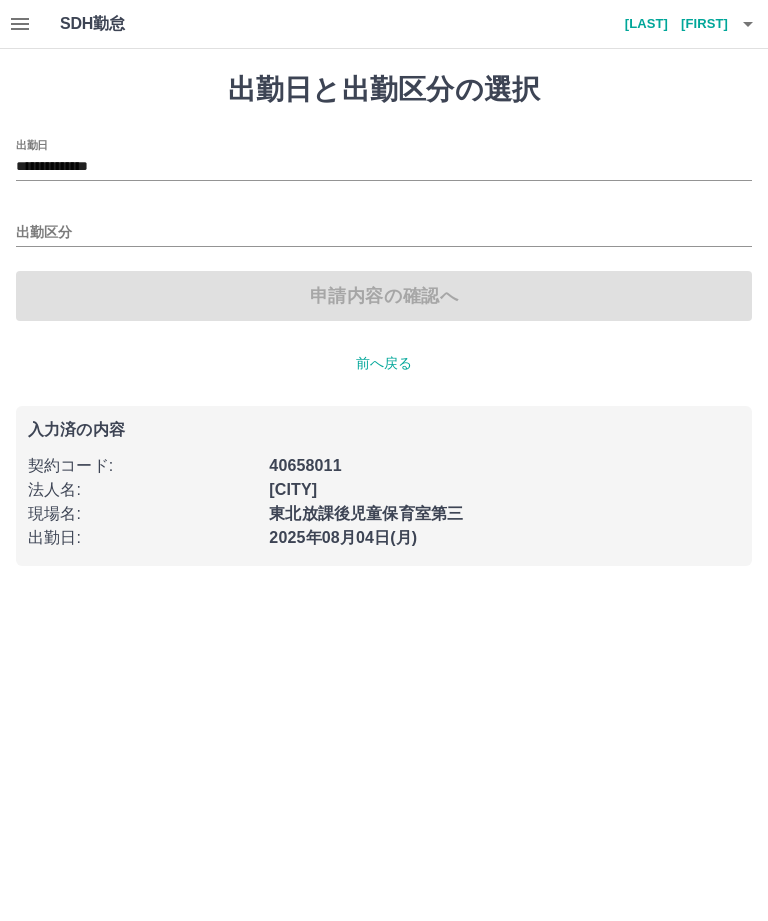 click on "**********" at bounding box center (384, 167) 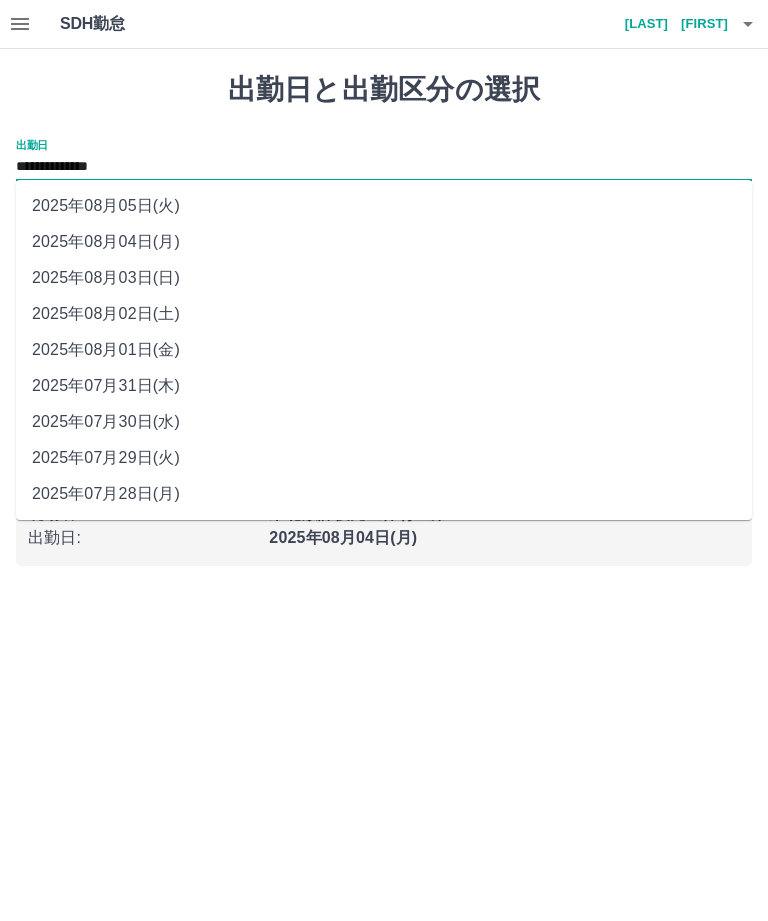 click on "2025年08月03日(日)" at bounding box center (384, 278) 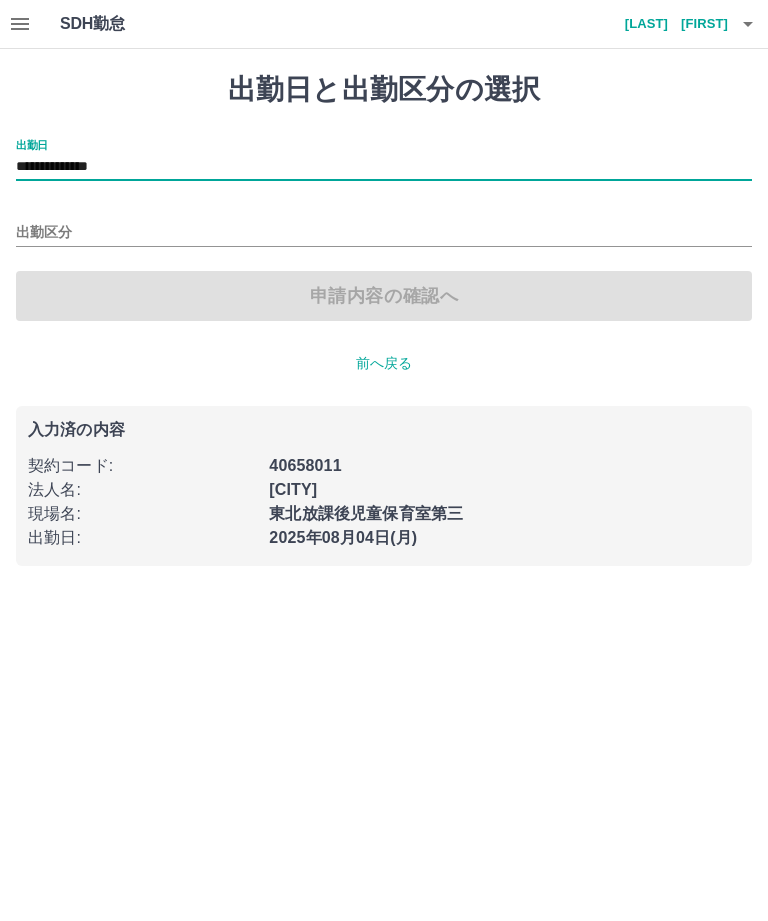click on "出勤区分" at bounding box center (384, 233) 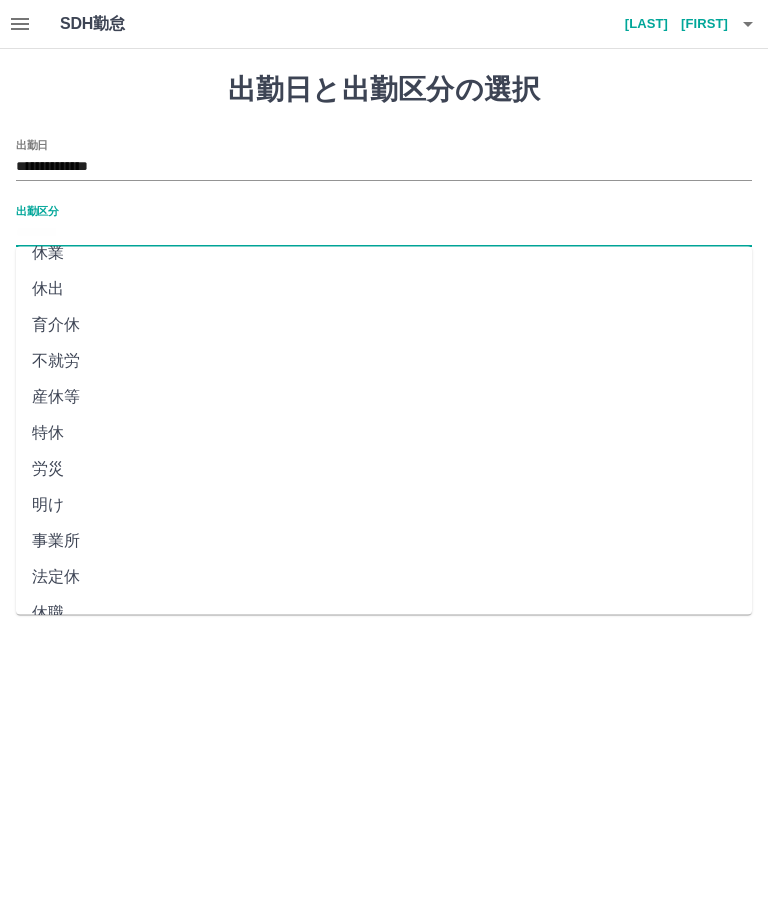 scroll, scrollTop: 270, scrollLeft: 0, axis: vertical 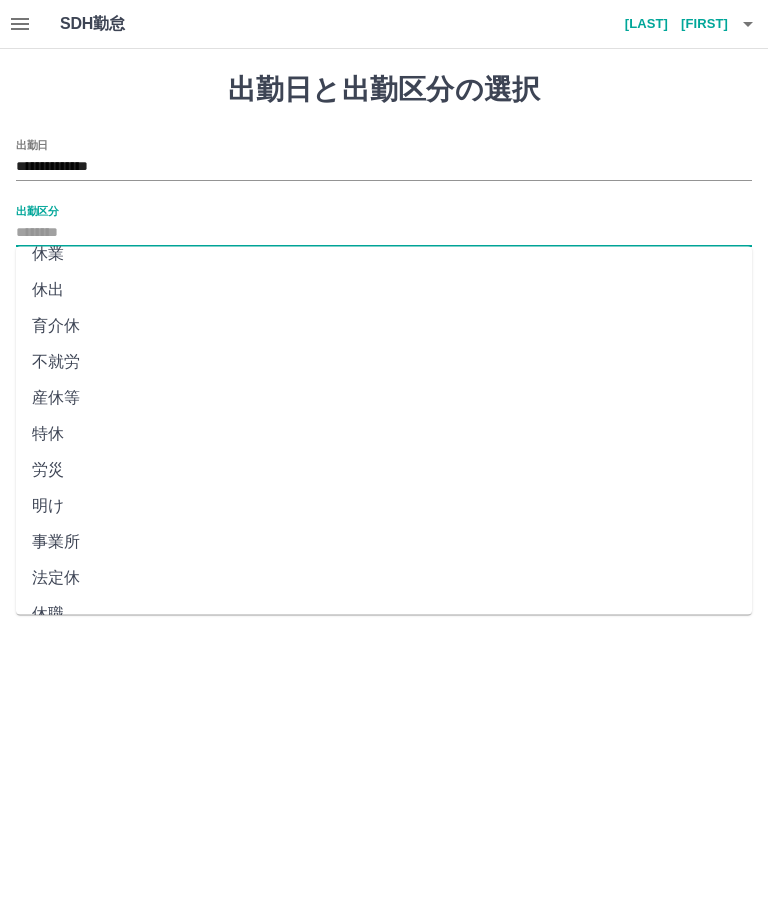 click on "法定休" at bounding box center [384, 579] 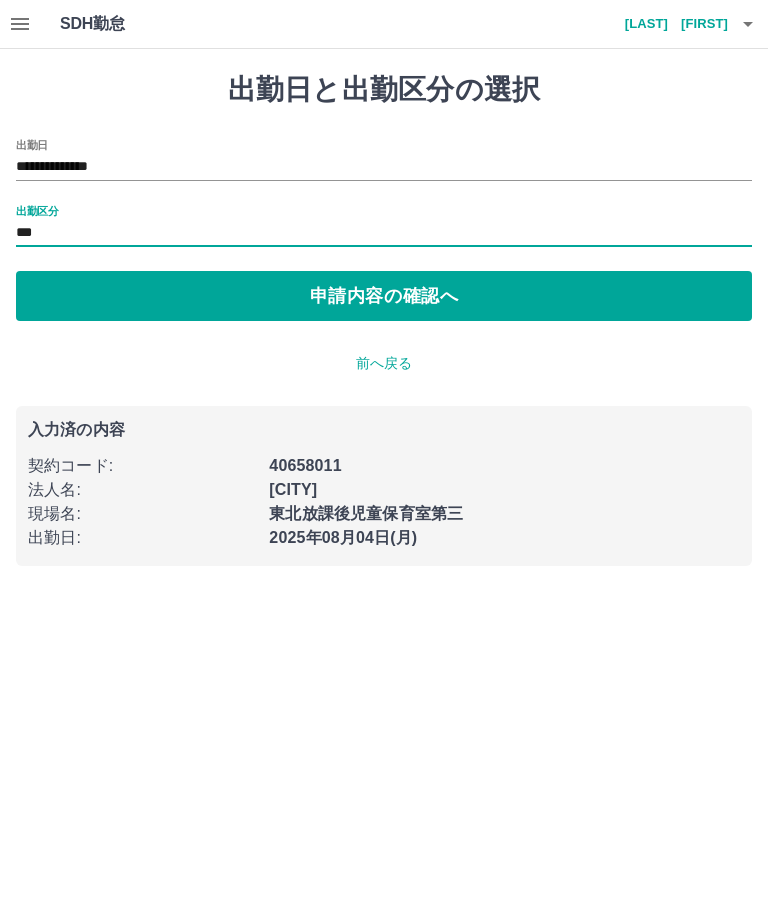 click on "申請内容の確認へ" at bounding box center [384, 296] 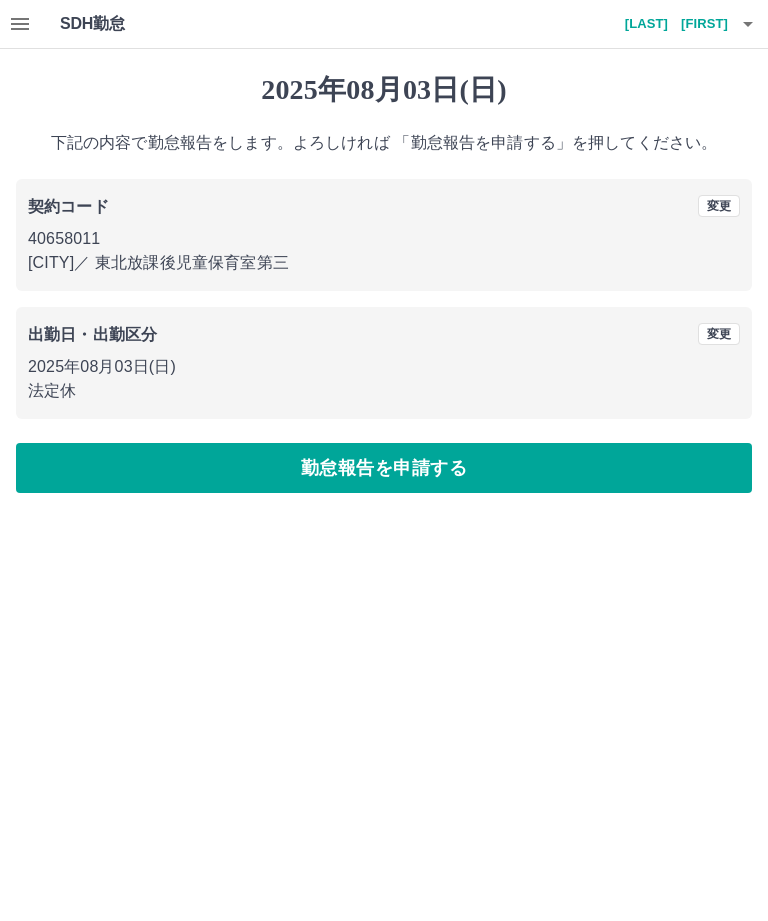 click on "勤怠報告を申請する" at bounding box center (384, 468) 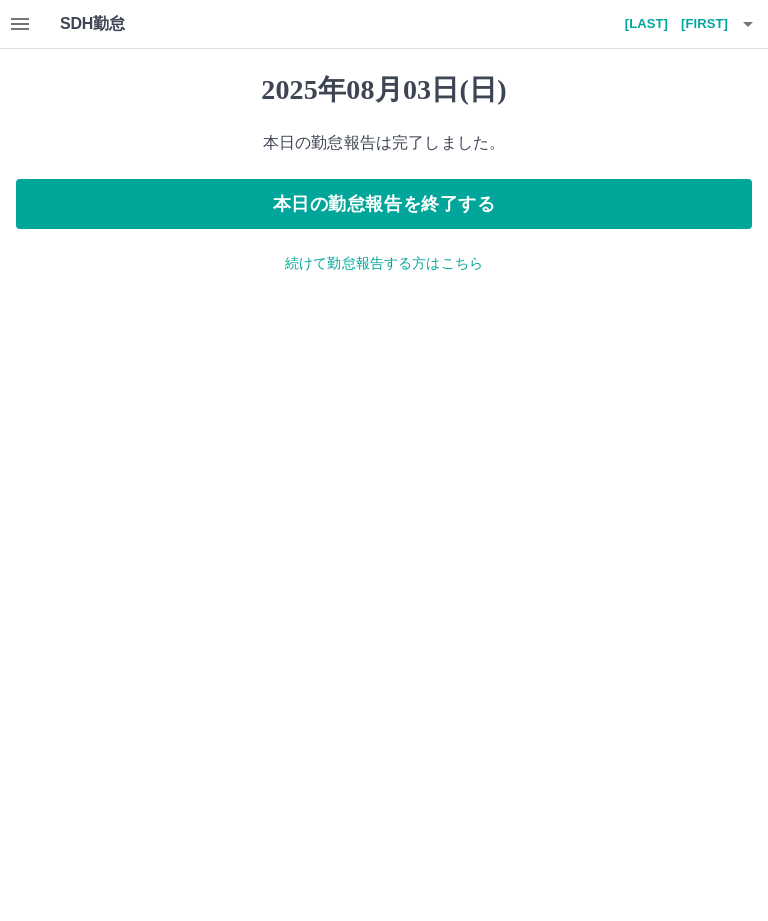 click on "本日の勤怠報告を終了する" at bounding box center [384, 204] 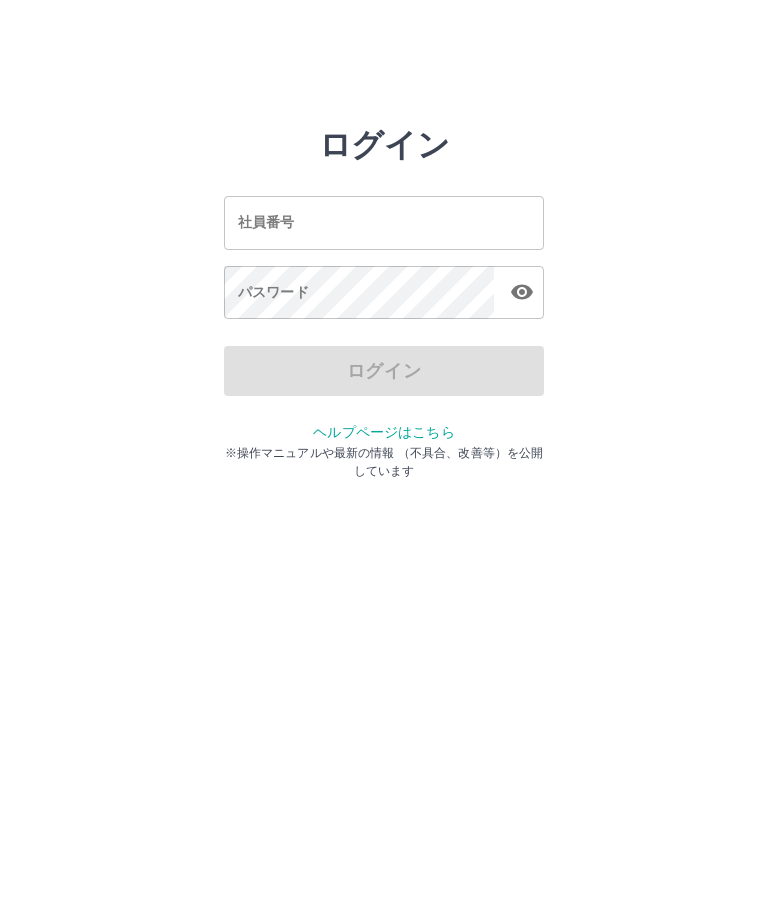 scroll, scrollTop: 0, scrollLeft: 0, axis: both 